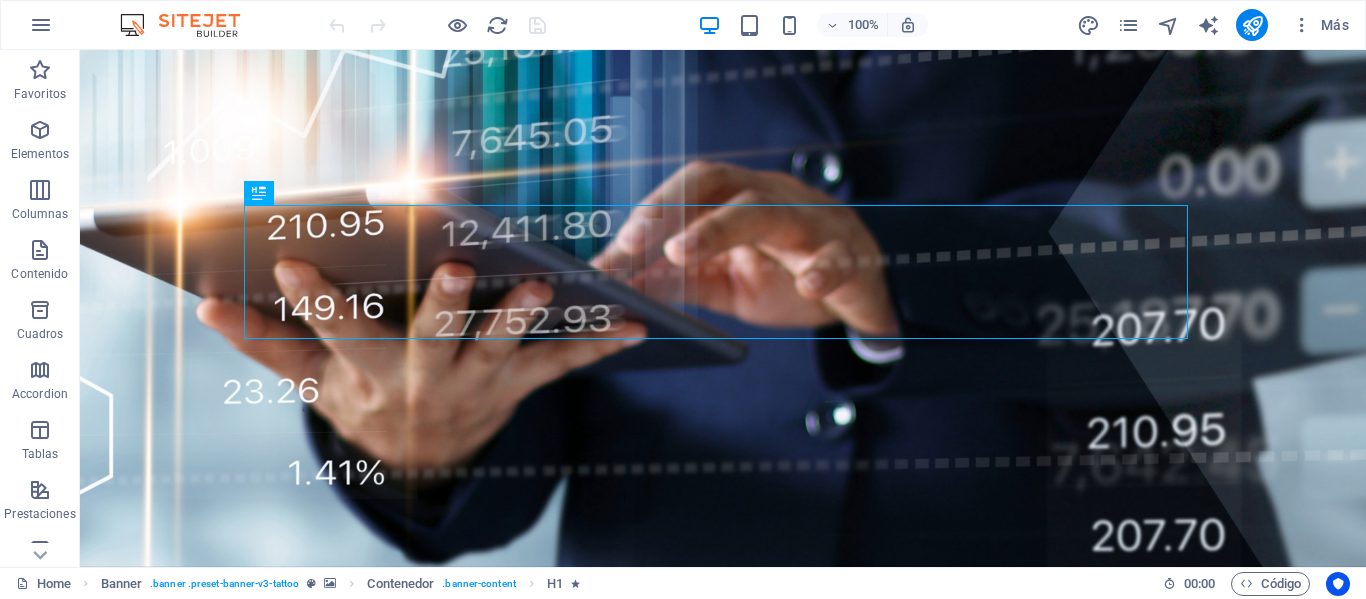 scroll, scrollTop: 0, scrollLeft: 0, axis: both 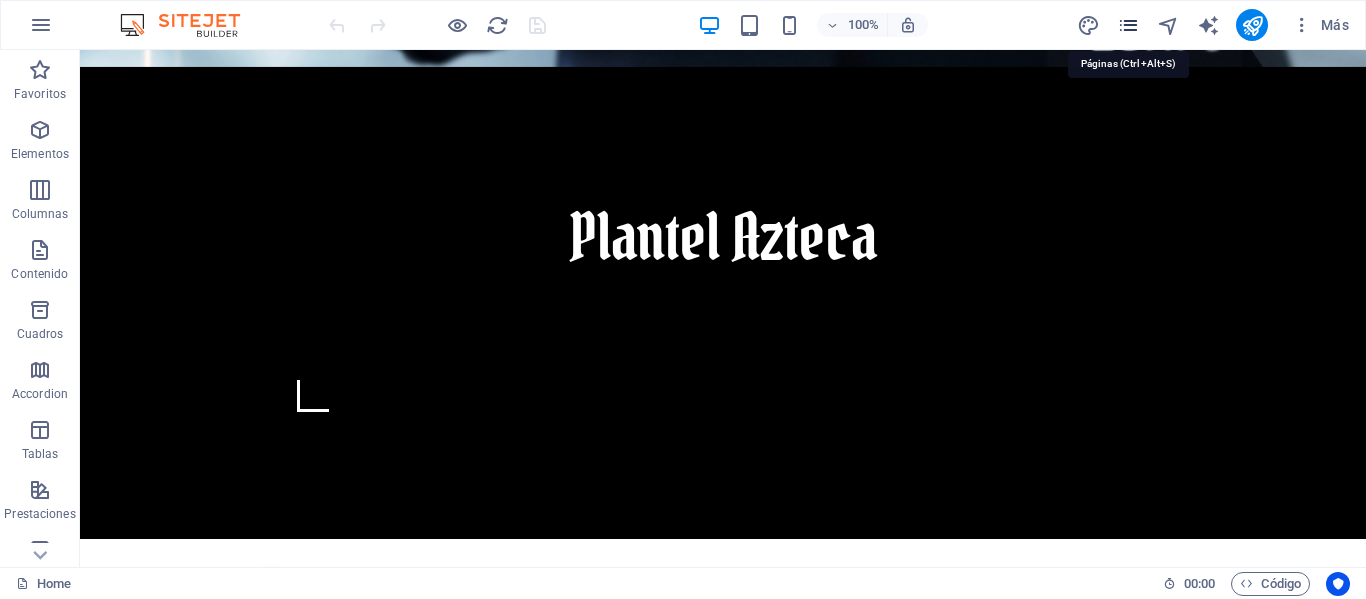 click at bounding box center [1128, 25] 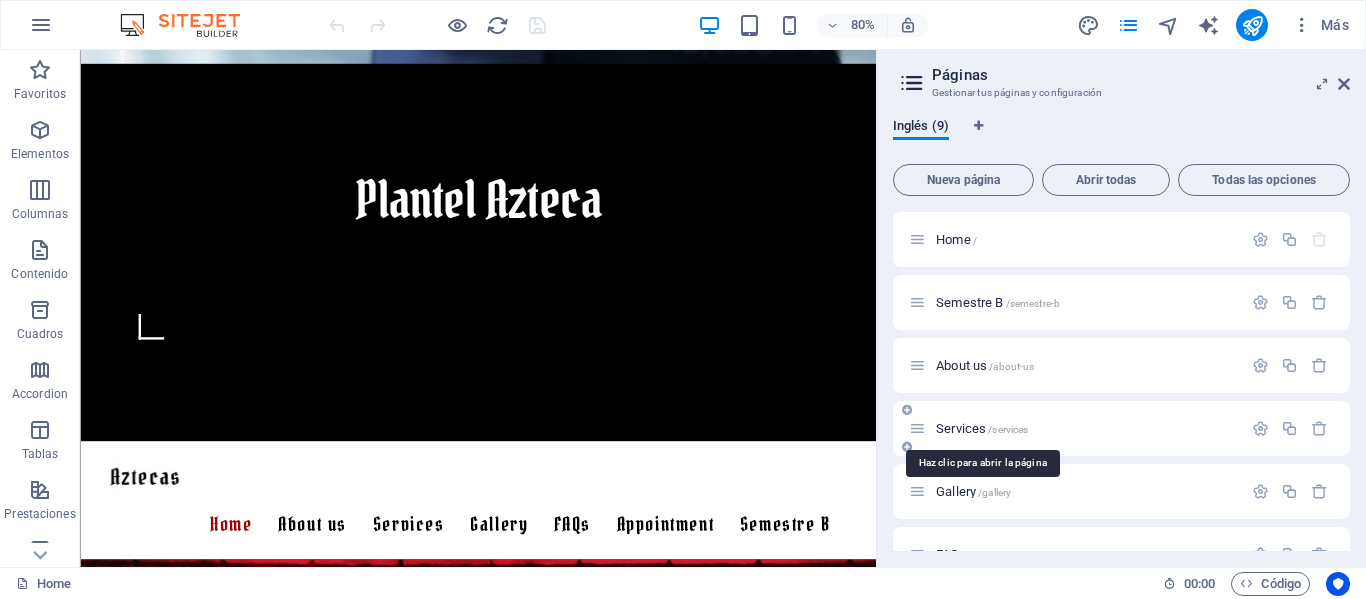 click on "Services /services" at bounding box center (982, 428) 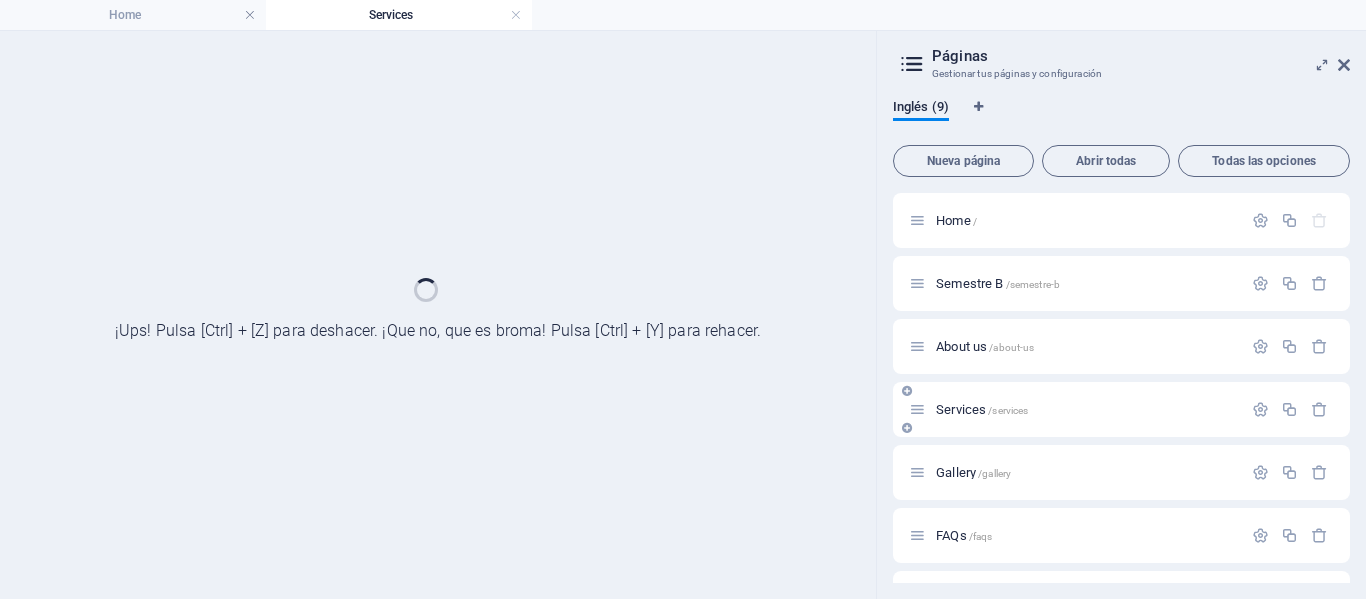 scroll, scrollTop: 0, scrollLeft: 0, axis: both 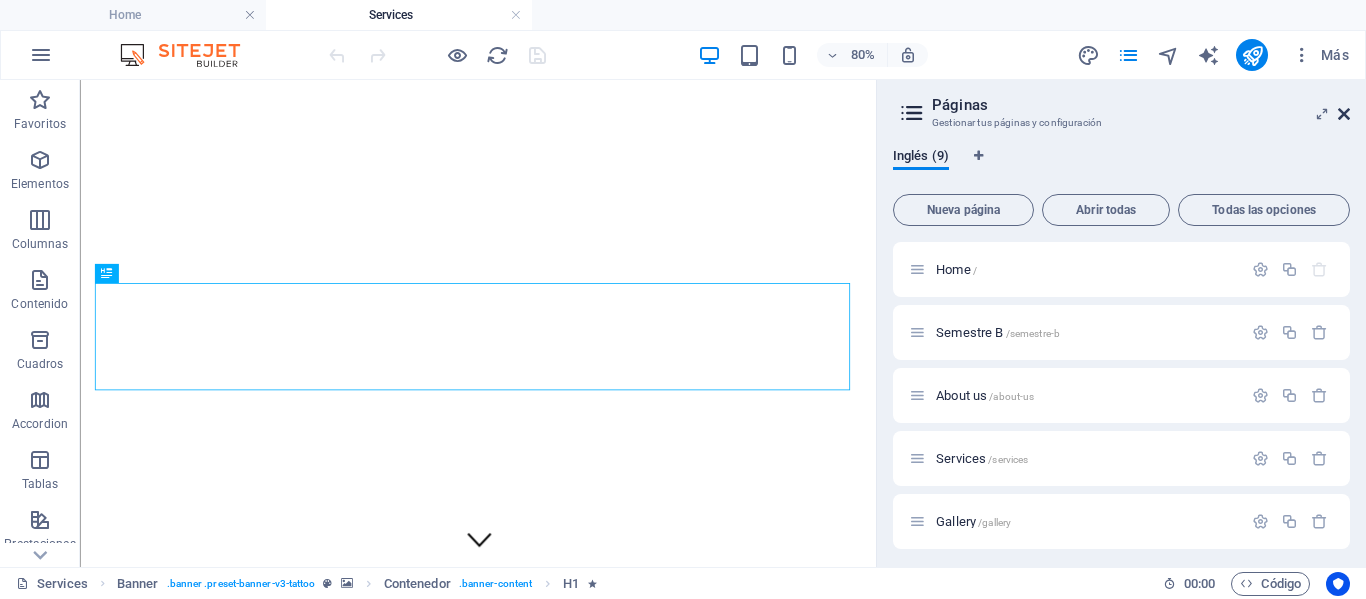 click at bounding box center (1344, 114) 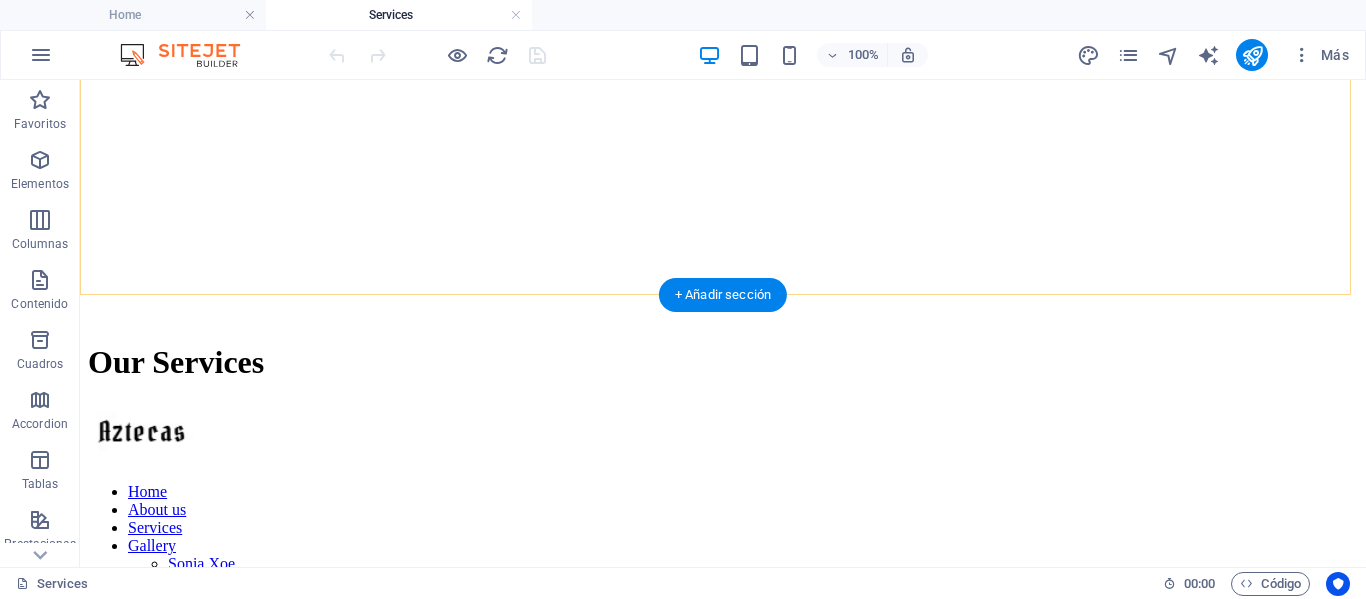 scroll, scrollTop: 600, scrollLeft: 0, axis: vertical 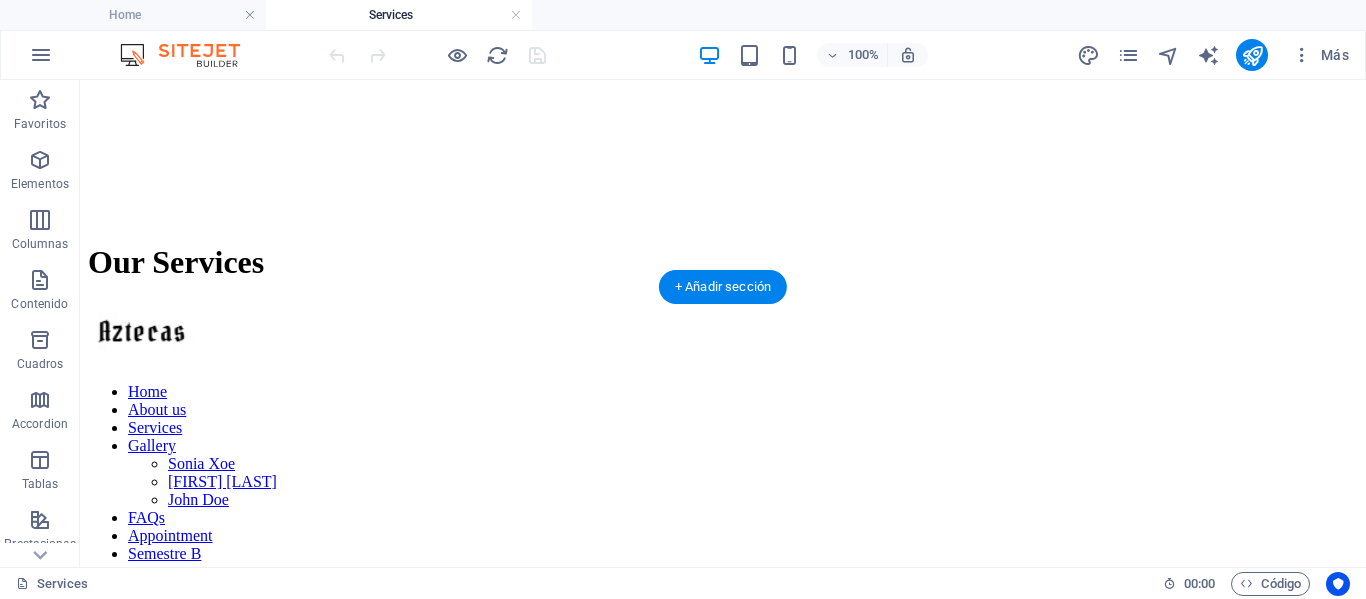 click at bounding box center (723, 2266) 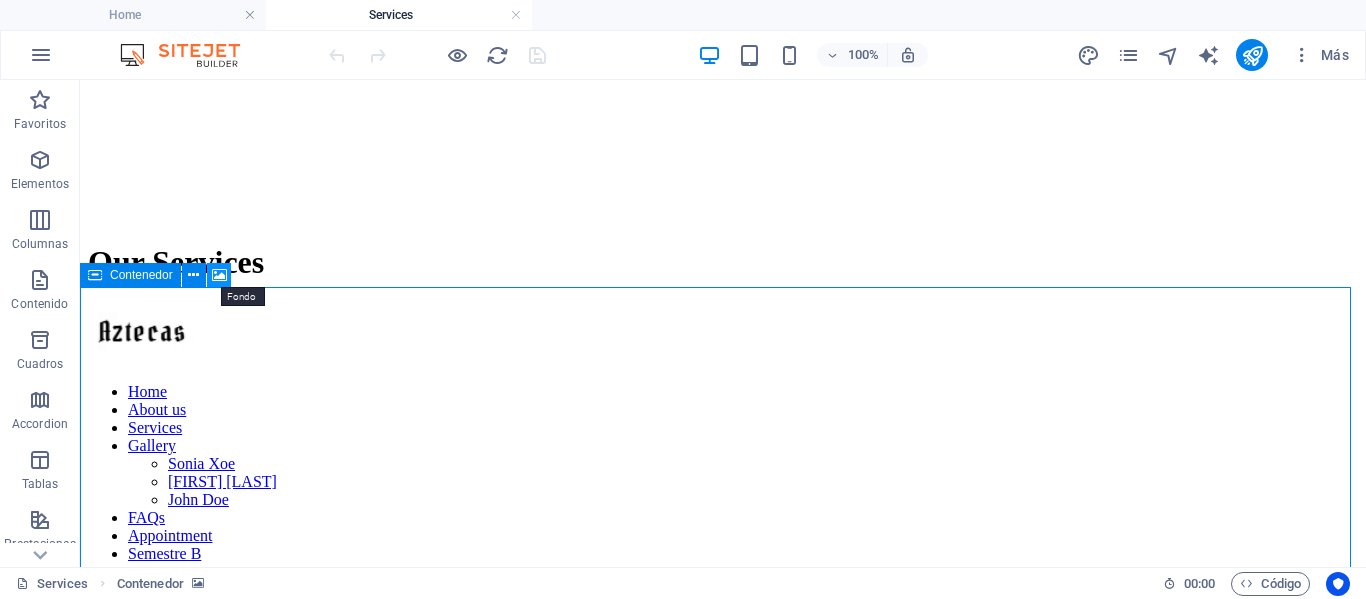 click at bounding box center (219, 275) 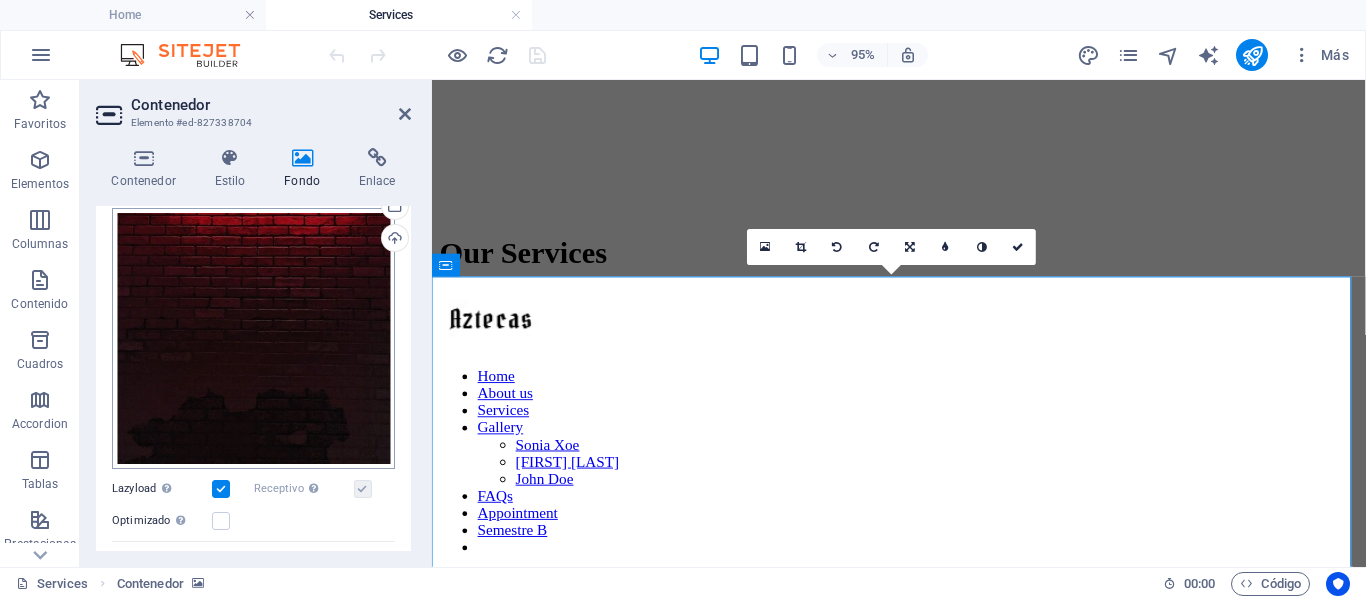 scroll, scrollTop: 300, scrollLeft: 0, axis: vertical 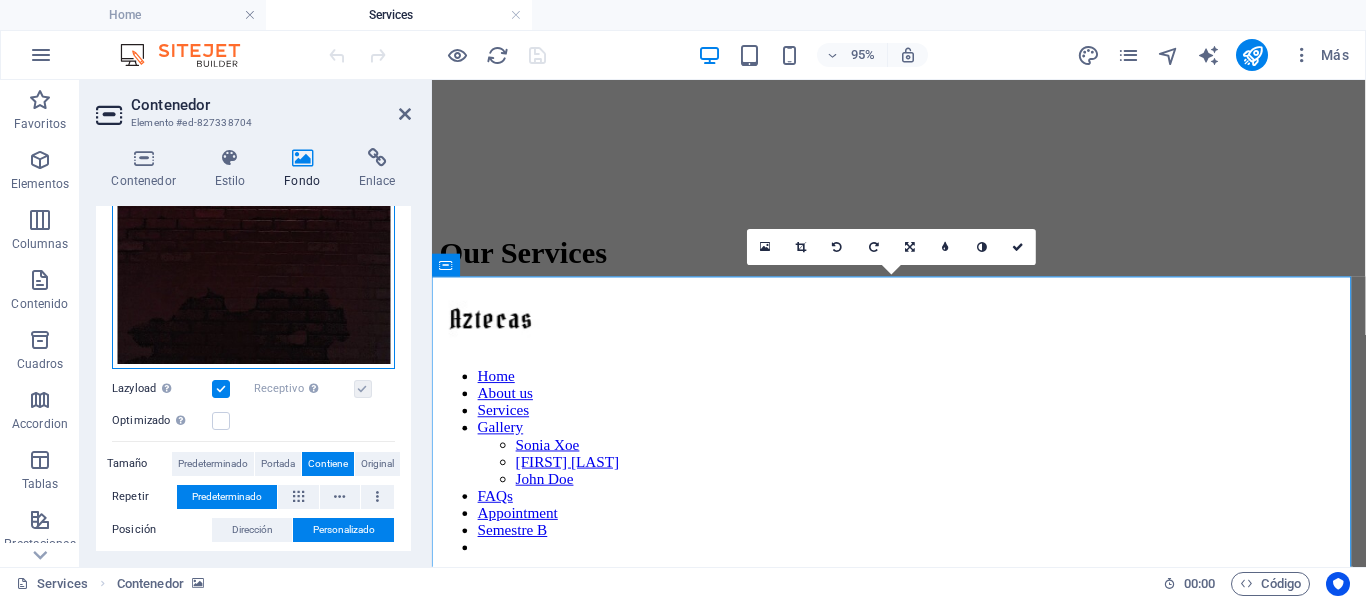 click on "Arrastra archivos aquí, haz clic para escoger archivos o  selecciona archivos de Archivos o de nuestra galería gratuita de fotos y vídeos" at bounding box center [253, 238] 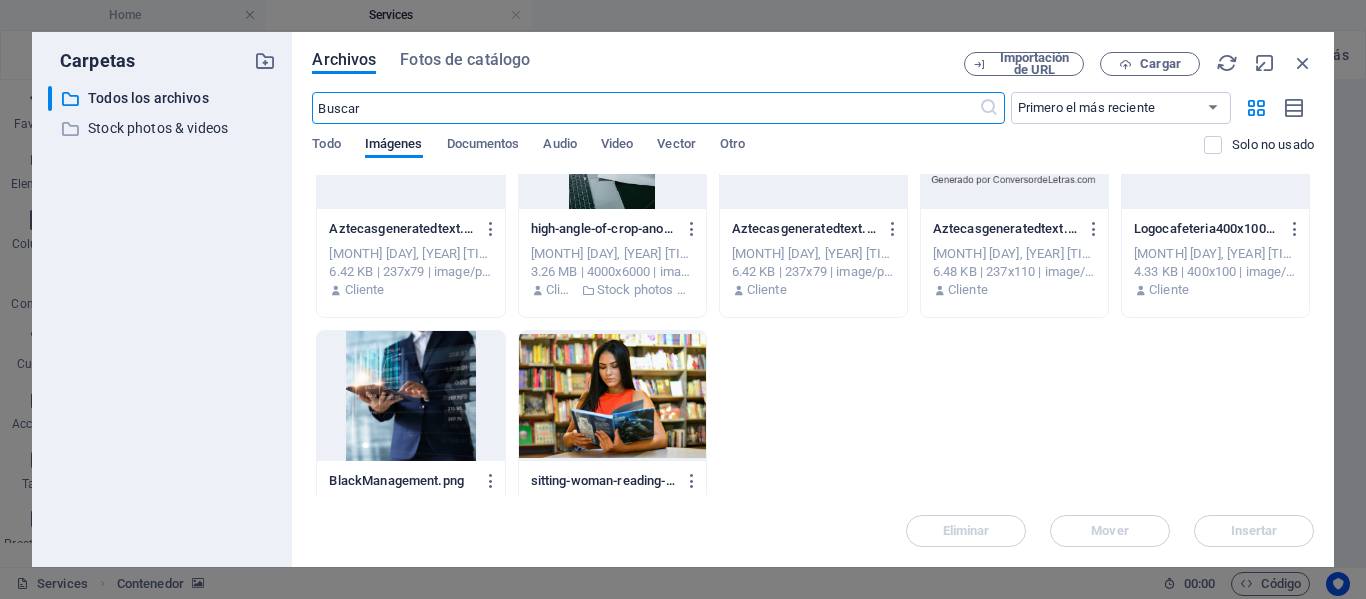 scroll, scrollTop: 675, scrollLeft: 0, axis: vertical 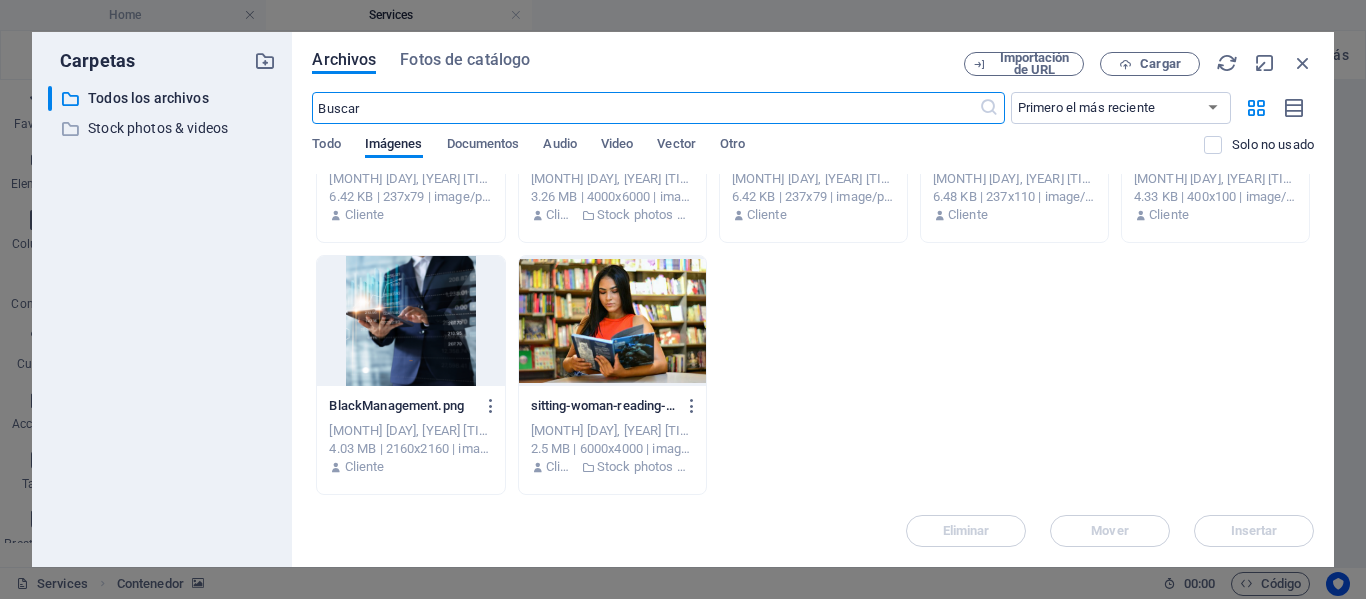 click at bounding box center (612, 321) 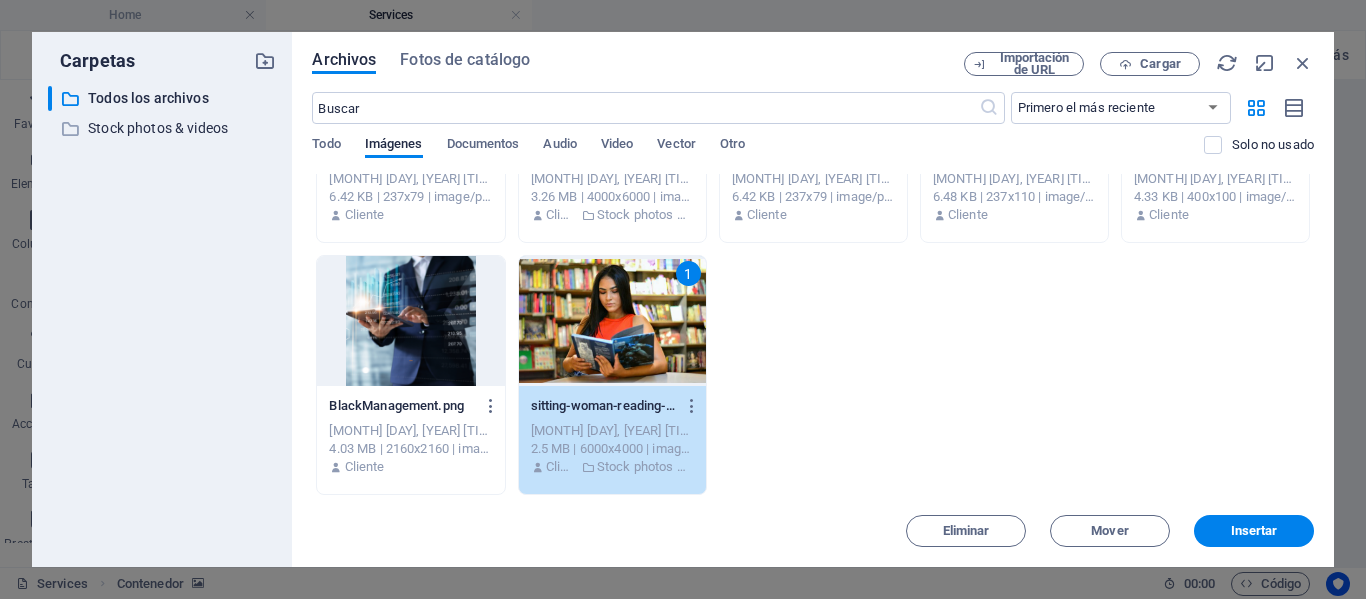 click on "1" at bounding box center (612, 321) 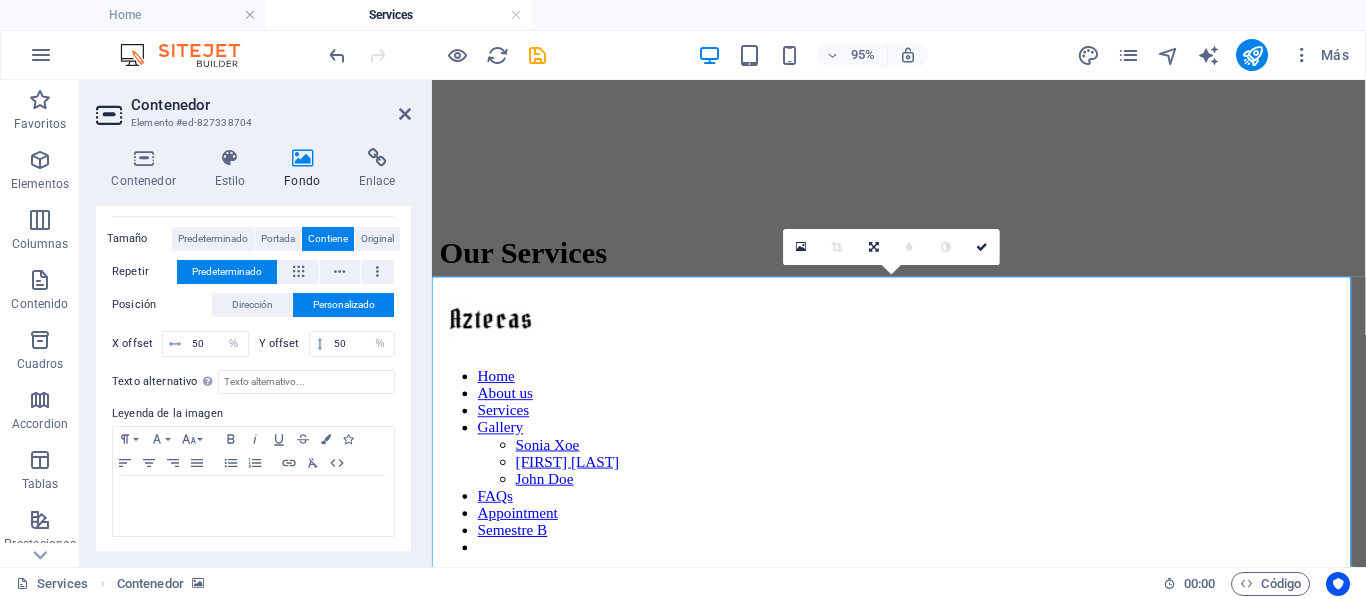 scroll, scrollTop: 256, scrollLeft: 0, axis: vertical 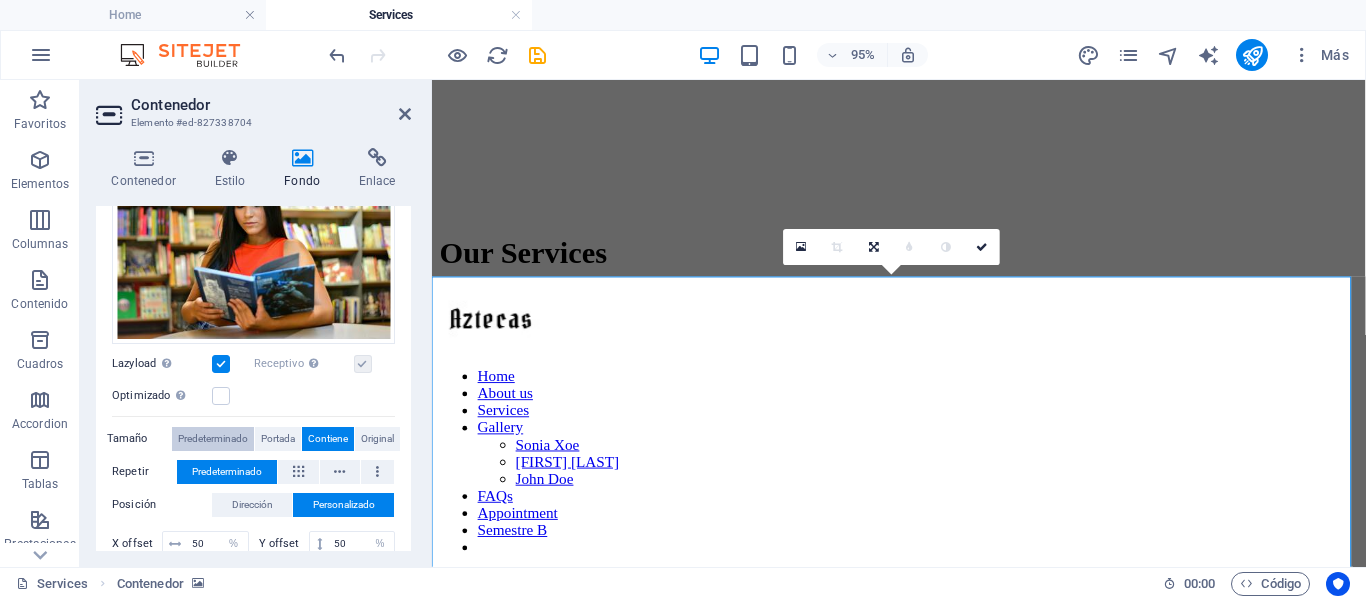 click on "Predeterminado" at bounding box center [213, 439] 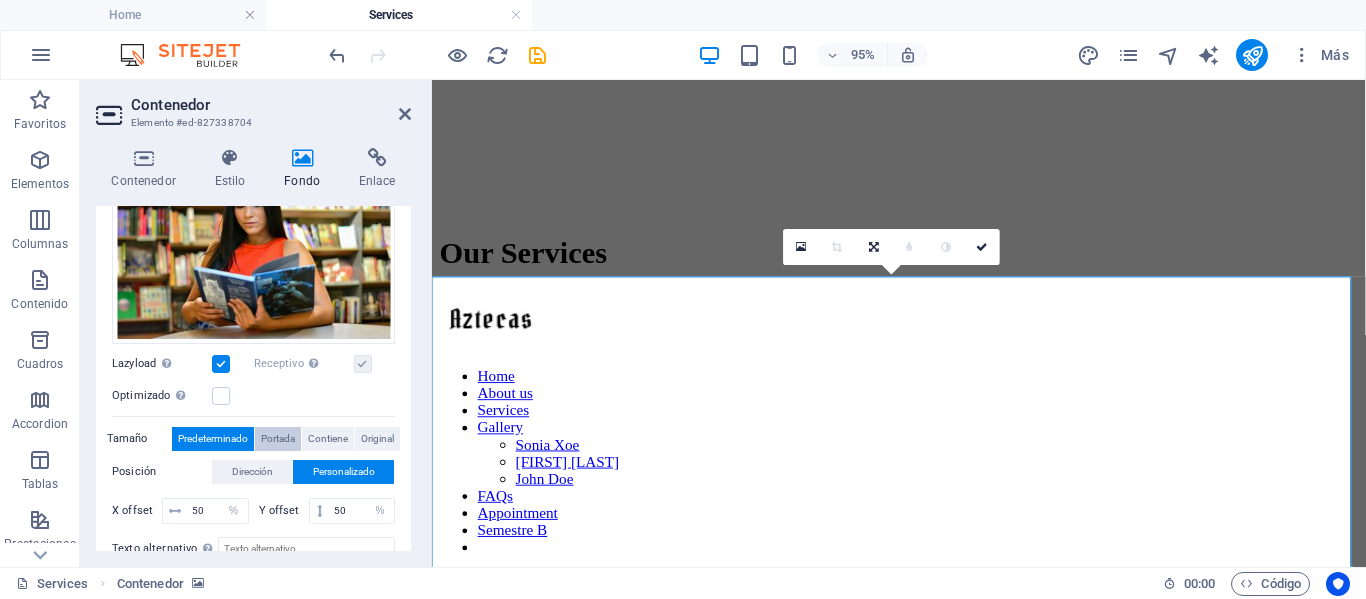 click on "Portada" at bounding box center (278, 439) 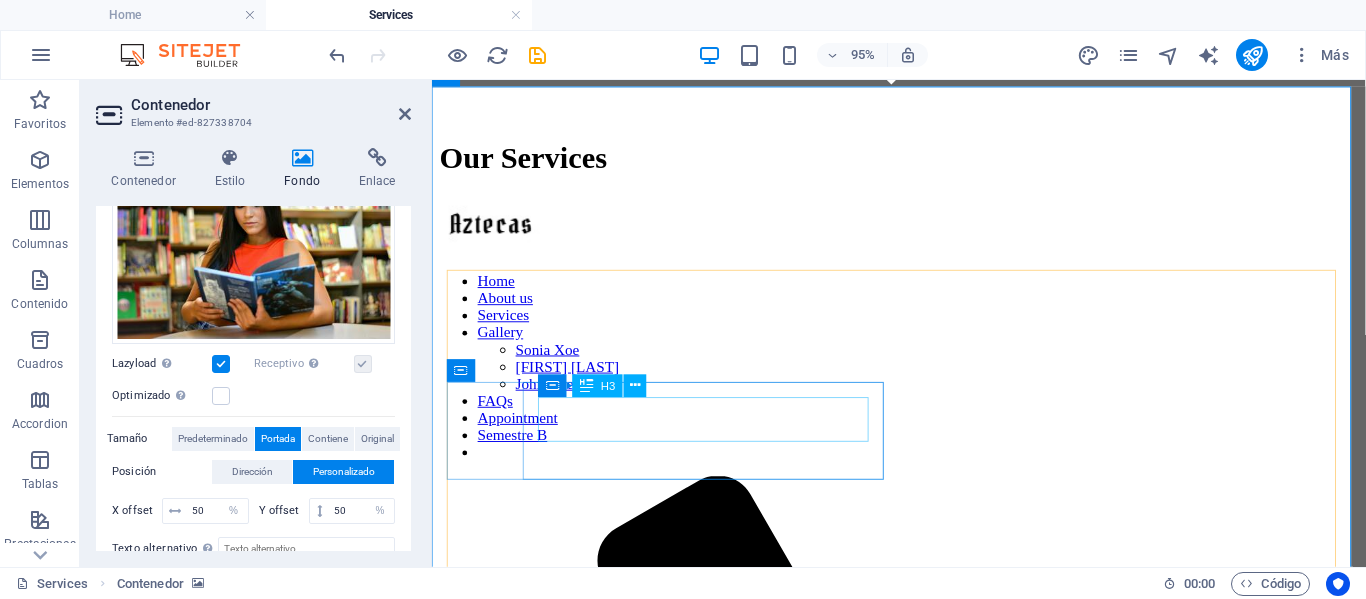 scroll, scrollTop: 800, scrollLeft: 0, axis: vertical 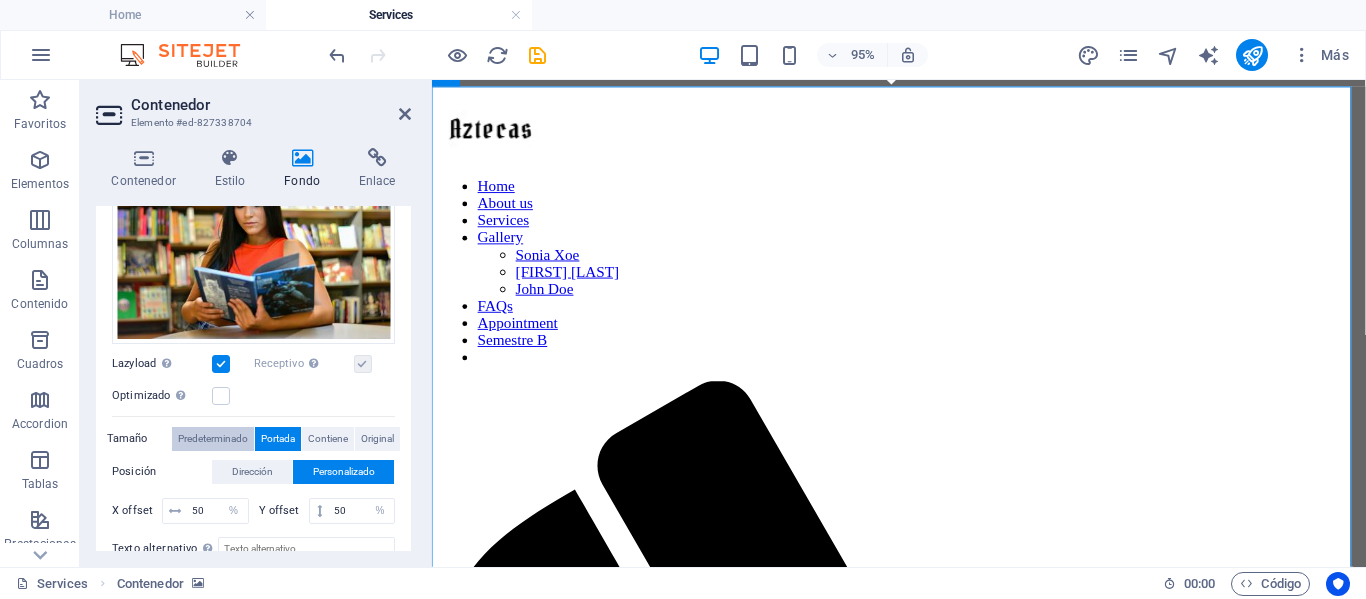 click on "Predeterminado" at bounding box center (213, 439) 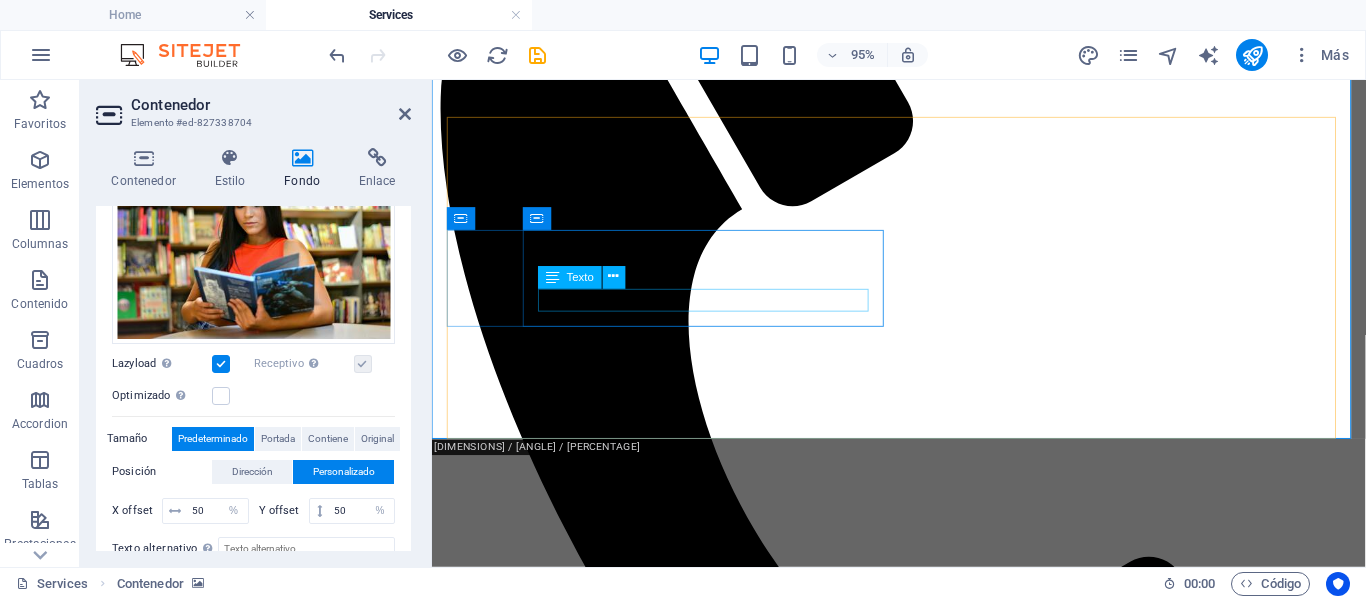 scroll, scrollTop: 1300, scrollLeft: 0, axis: vertical 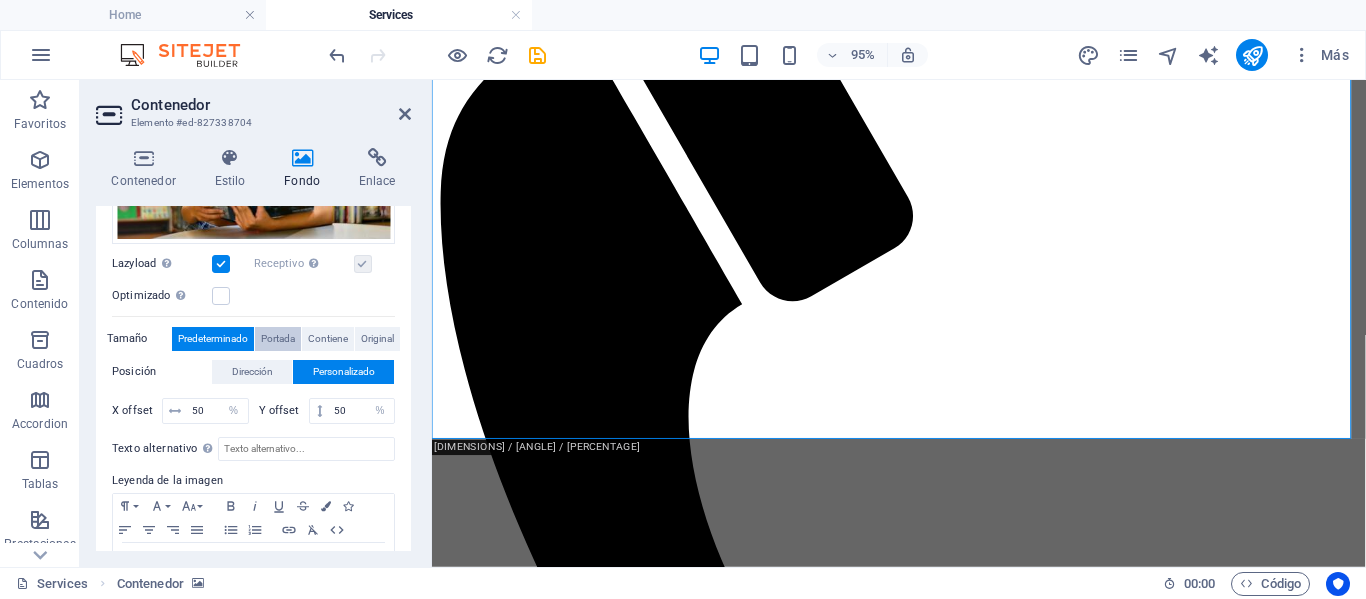 click on "Portada" at bounding box center [278, 339] 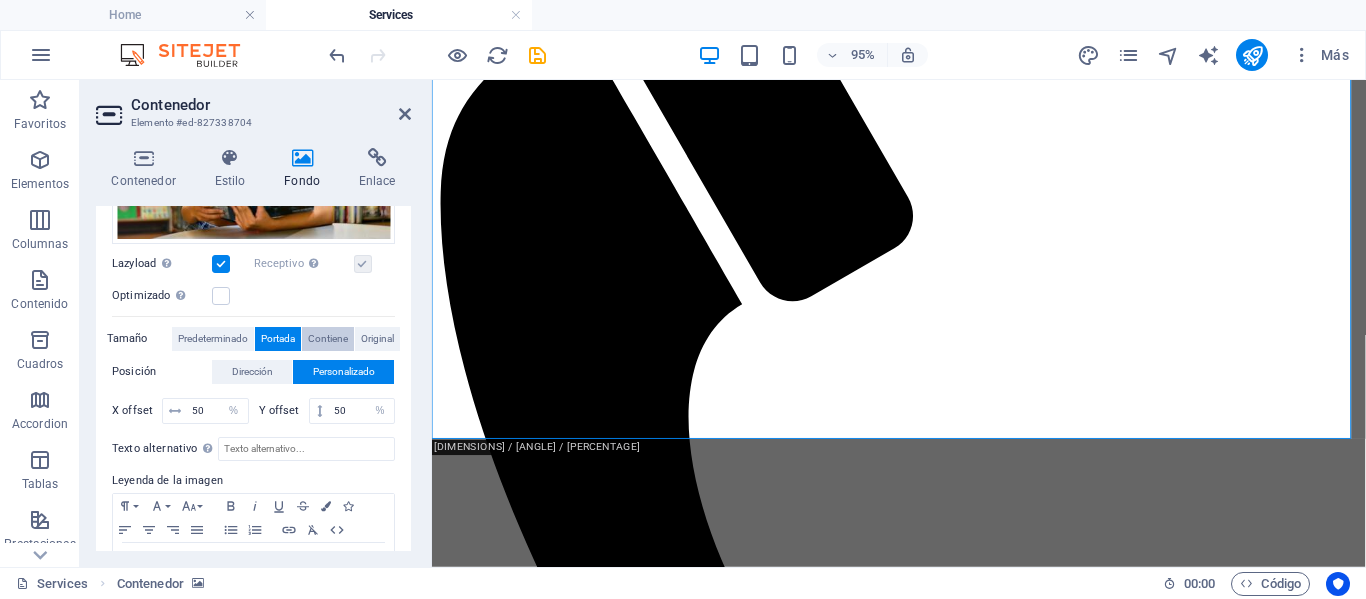 click on "Contiene" at bounding box center (328, 339) 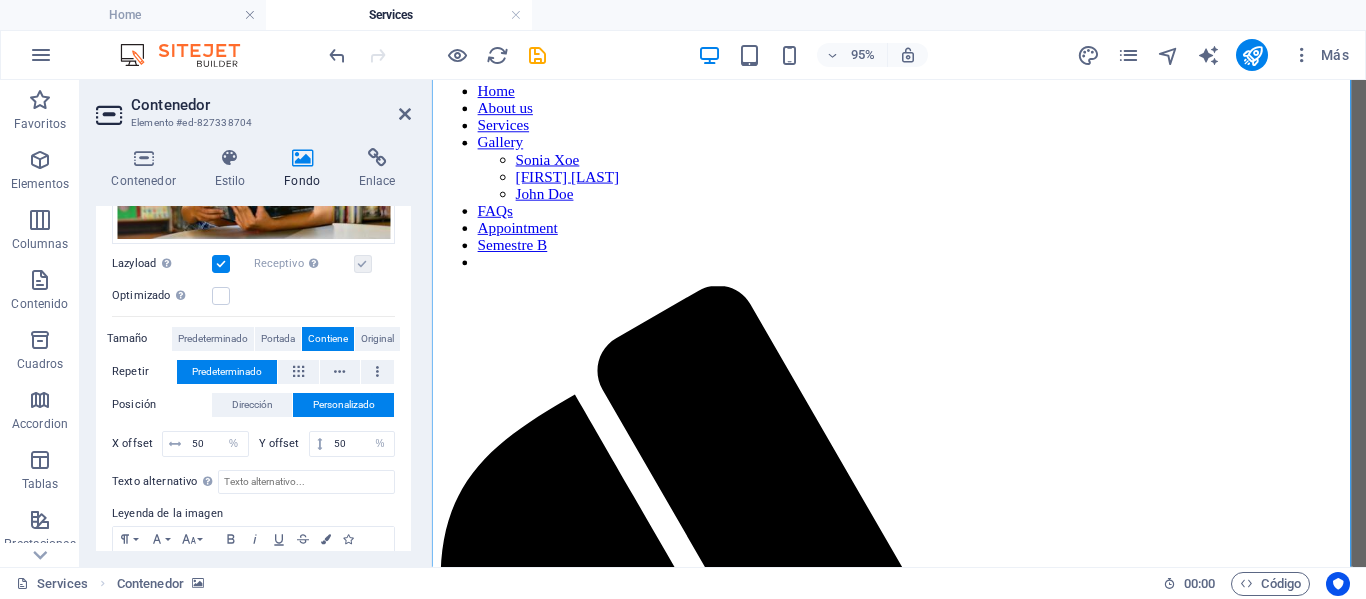 scroll, scrollTop: 1000, scrollLeft: 0, axis: vertical 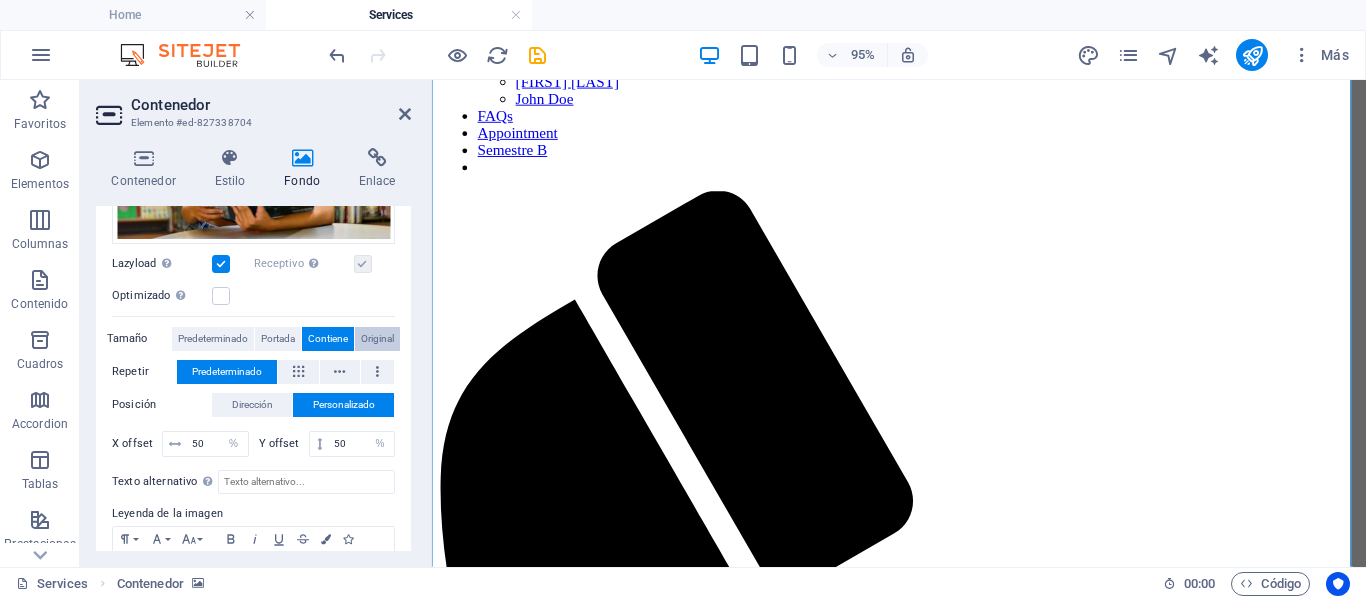 click on "Original" at bounding box center [377, 339] 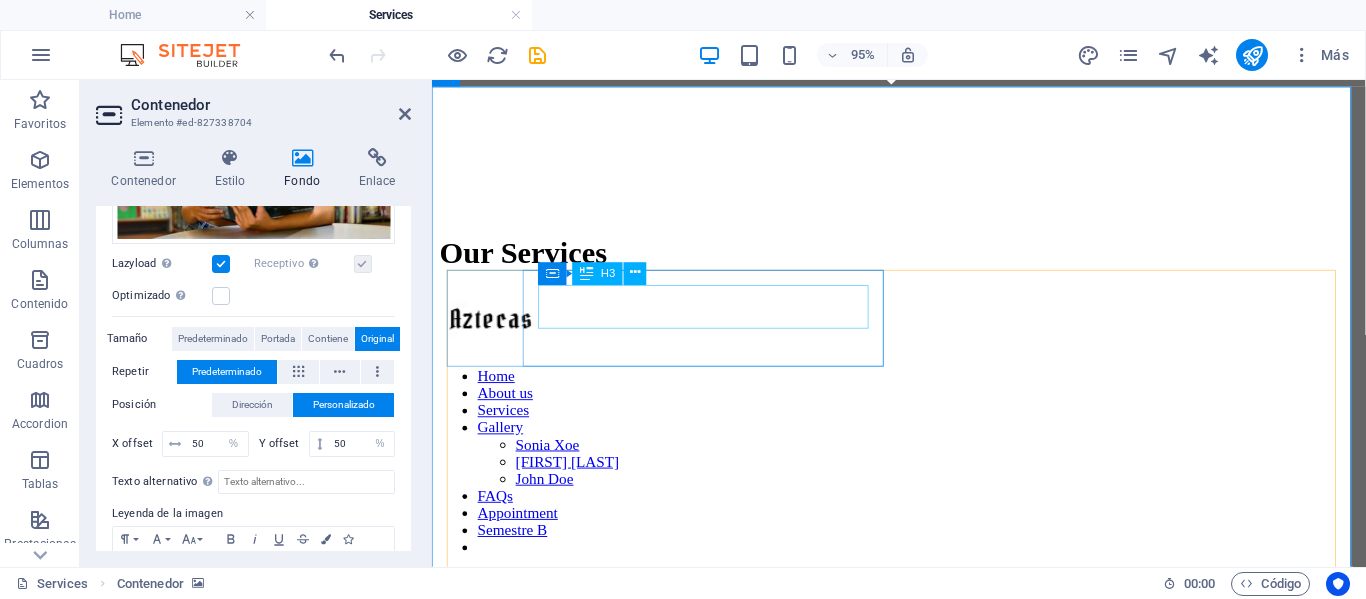 scroll, scrollTop: 1100, scrollLeft: 0, axis: vertical 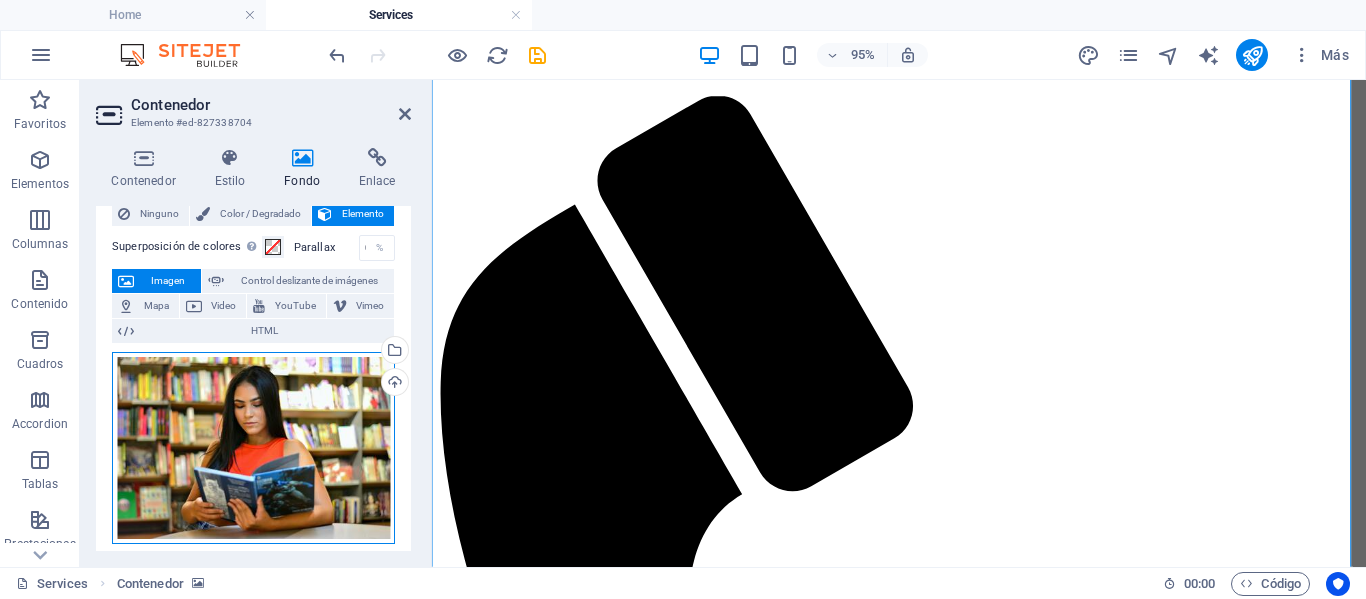 click on "Arrastra archivos aquí, haz clic para escoger archivos o  selecciona archivos de Archivos o de nuestra galería gratuita de fotos y vídeos" at bounding box center [253, 448] 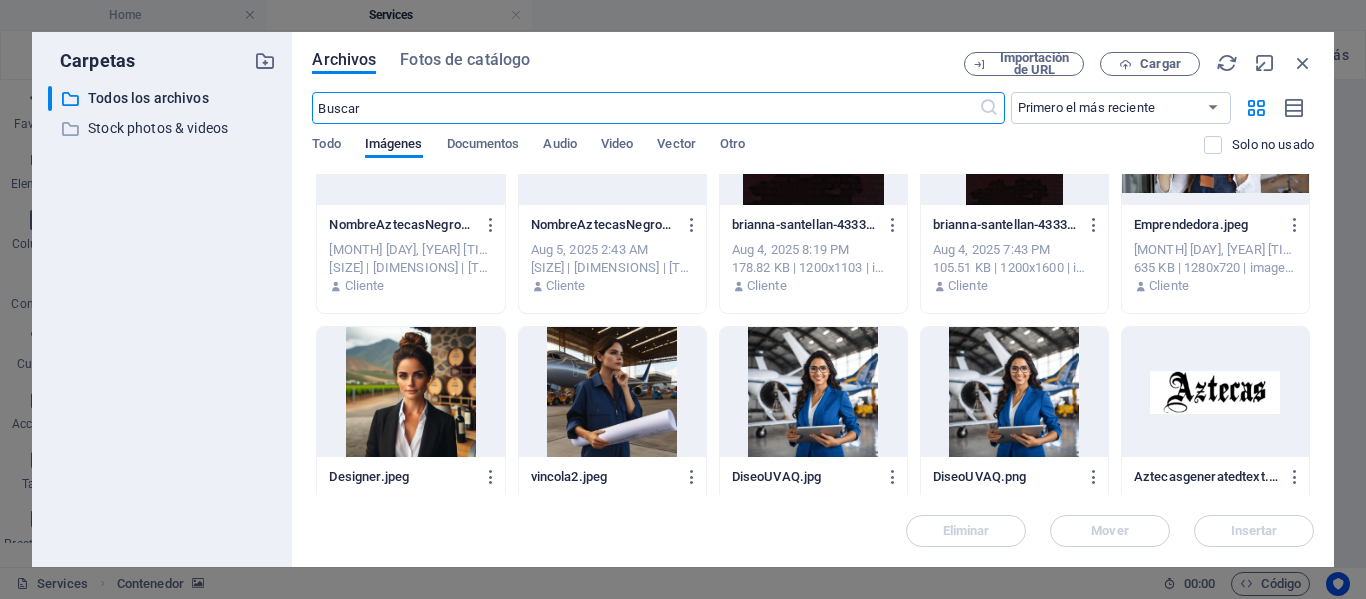 scroll, scrollTop: 200, scrollLeft: 0, axis: vertical 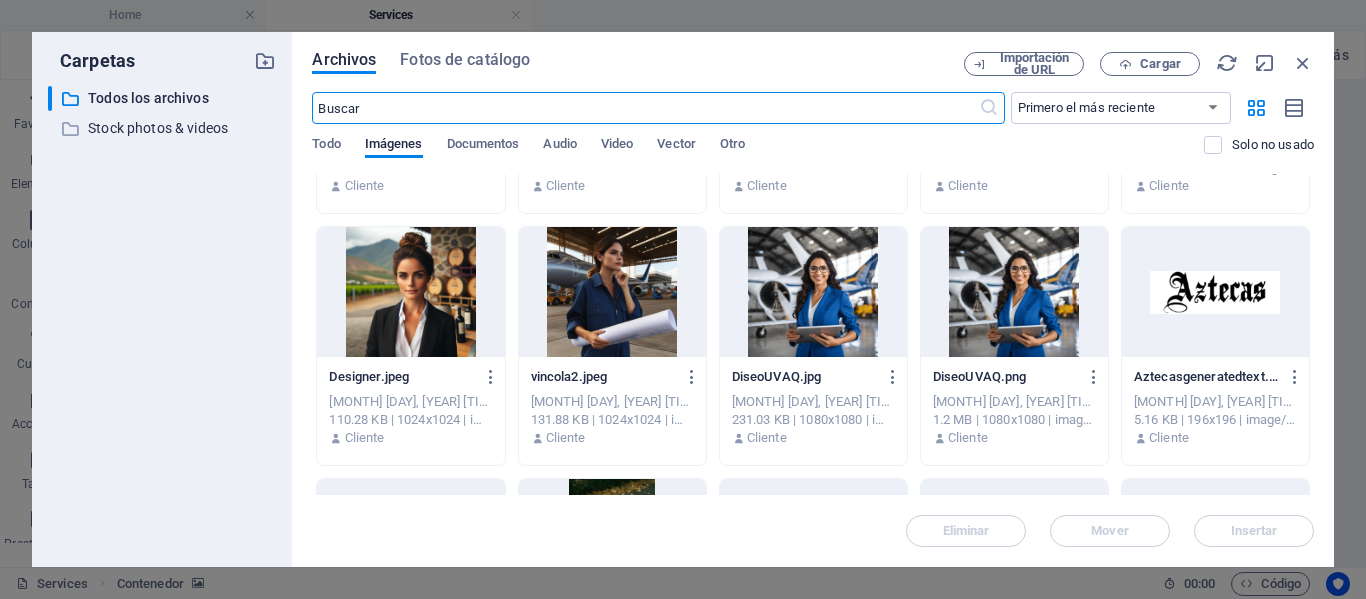 click at bounding box center [612, 292] 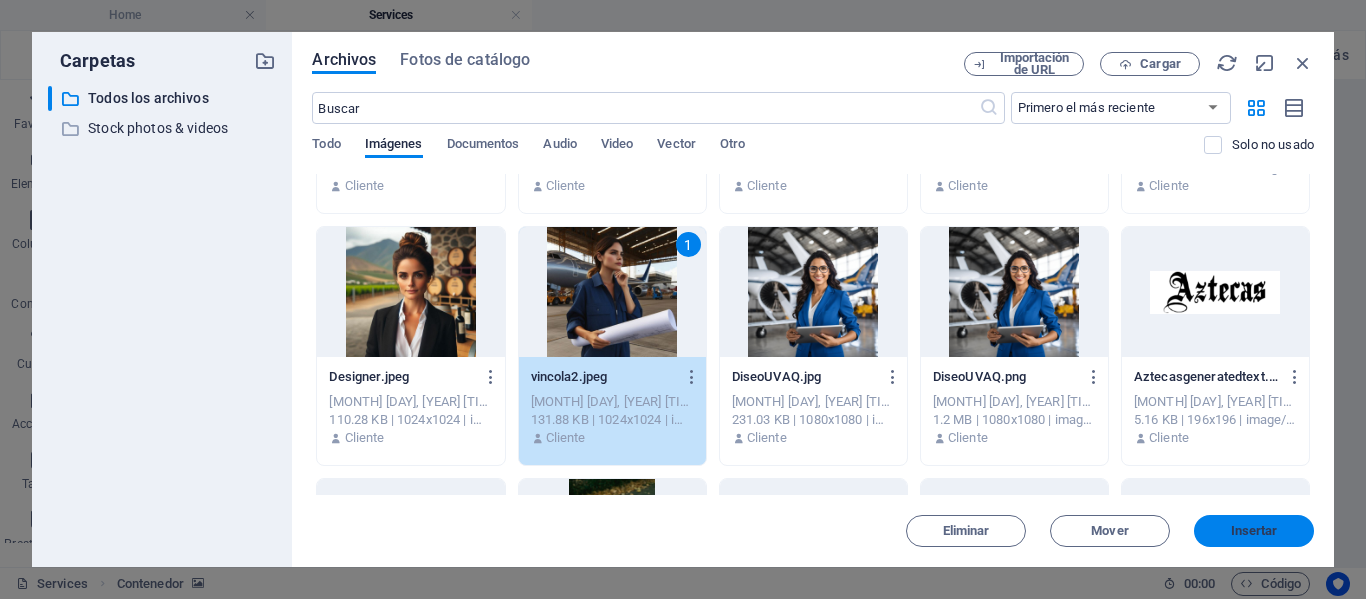 click on "Insertar" at bounding box center (1254, 531) 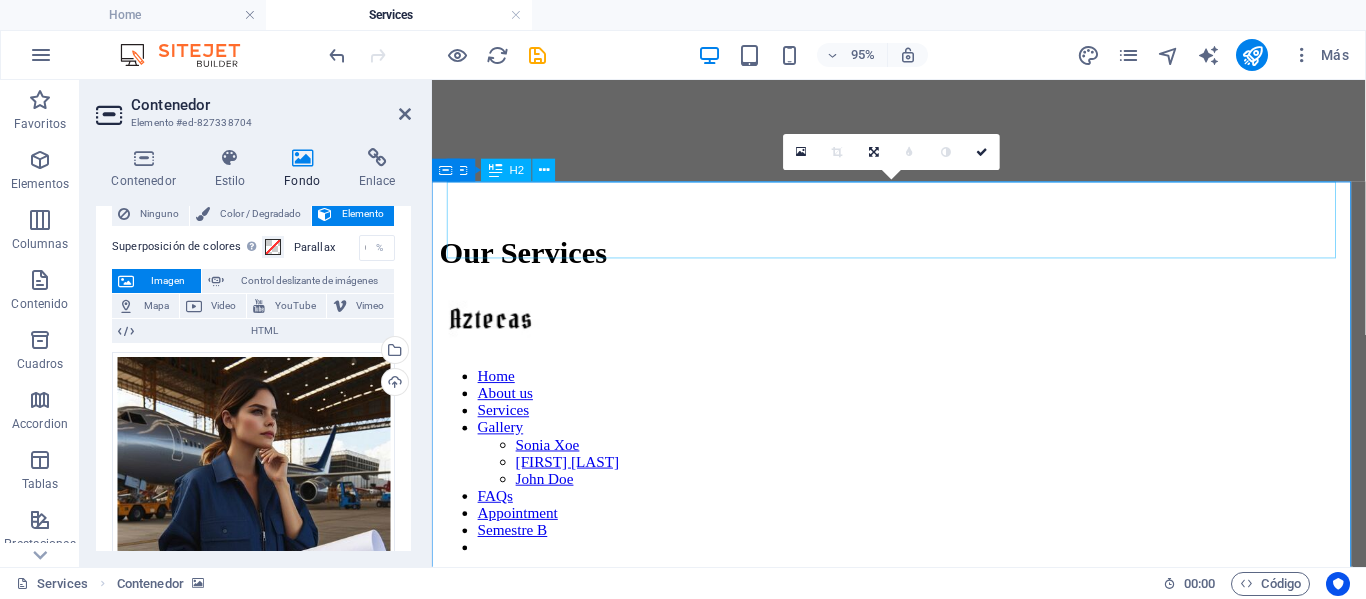 scroll, scrollTop: 700, scrollLeft: 0, axis: vertical 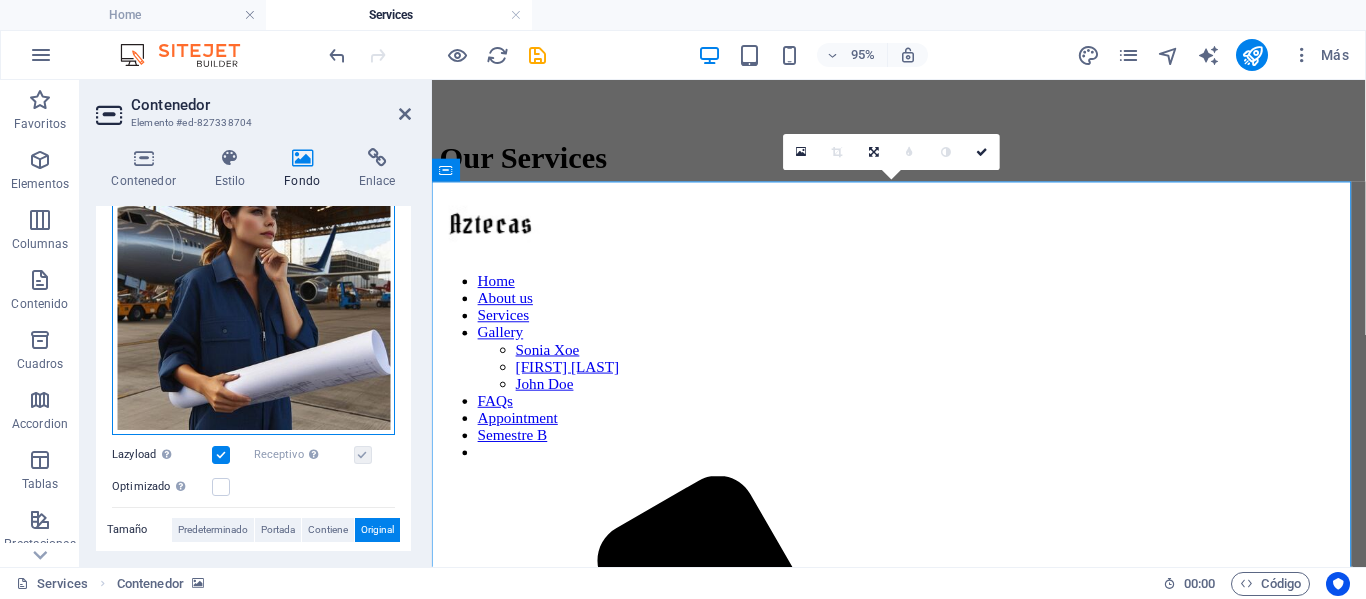 click on "Arrastra archivos aquí, haz clic para escoger archivos o  selecciona archivos de Archivos o de nuestra galería gratuita de fotos y vídeos" at bounding box center (253, 293) 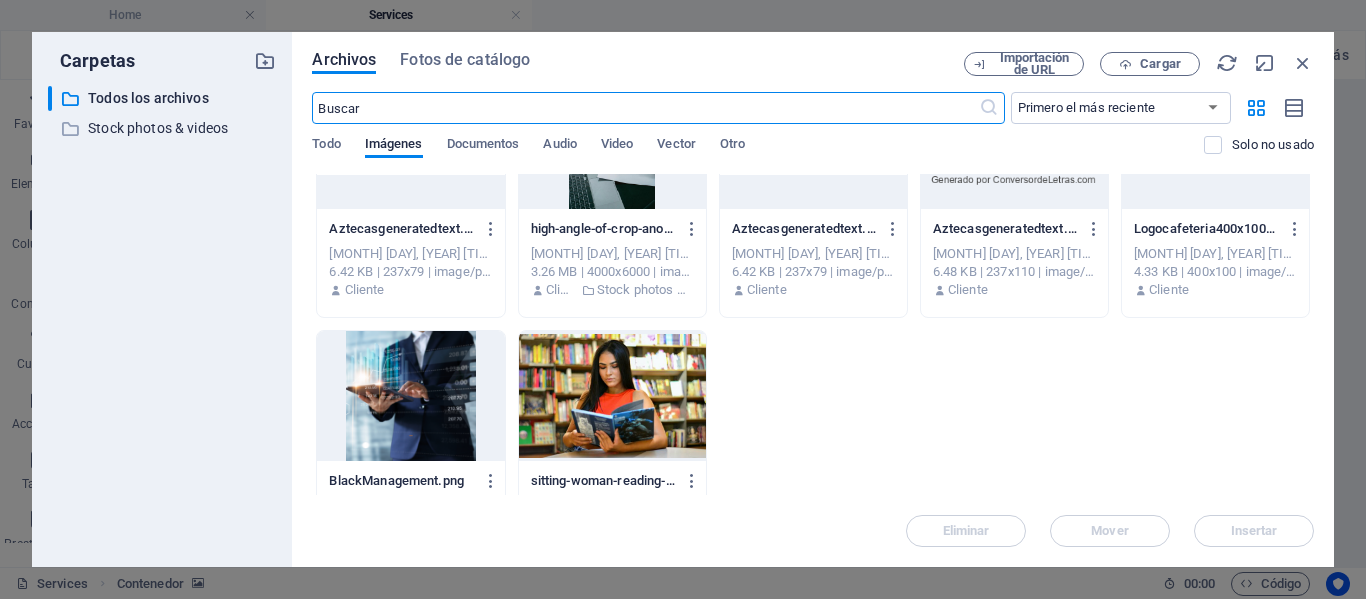 scroll, scrollTop: 400, scrollLeft: 0, axis: vertical 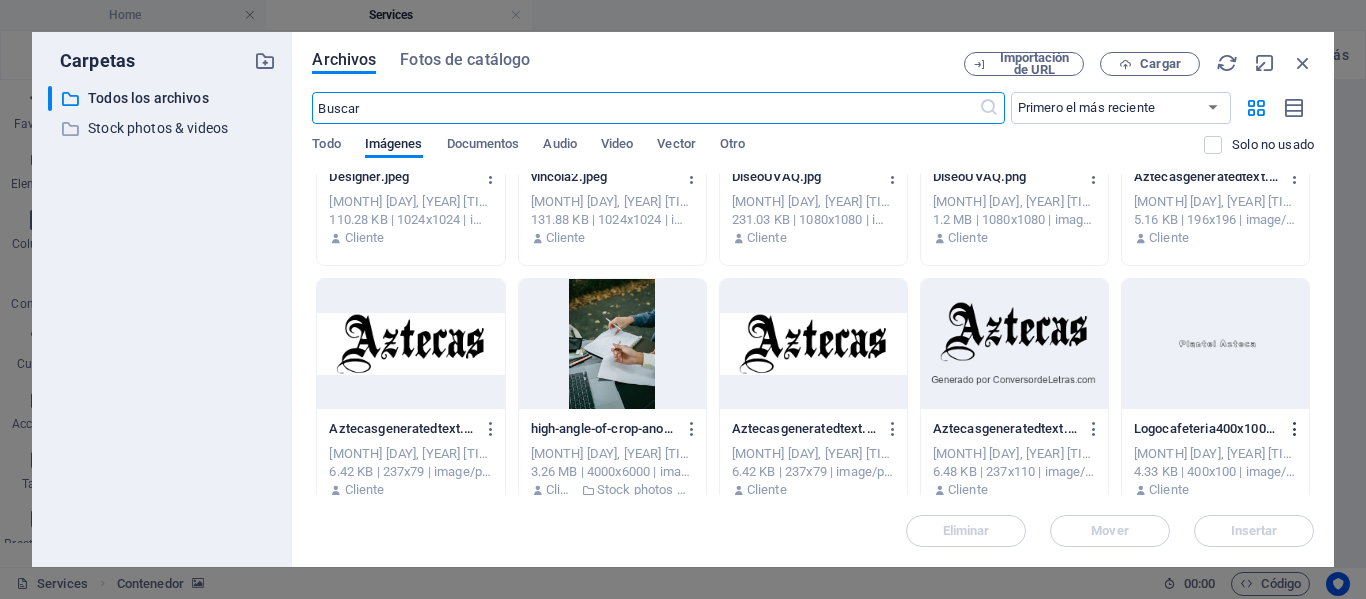 click at bounding box center (1295, 429) 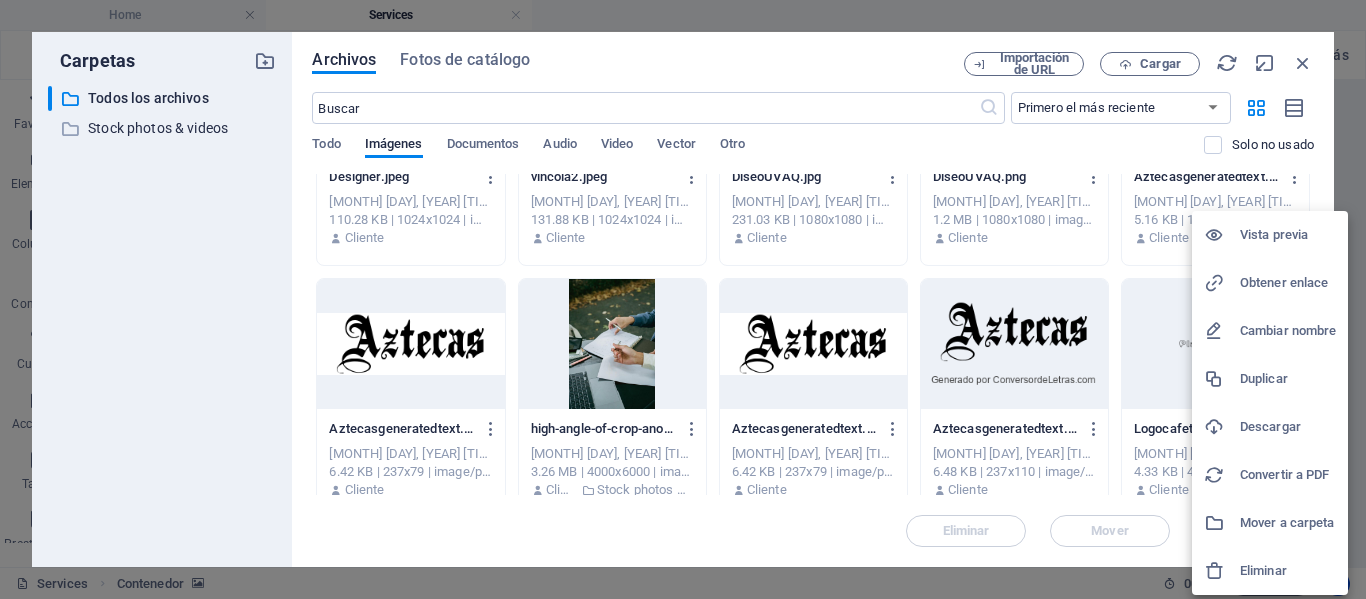 click on "Eliminar" at bounding box center [1288, 571] 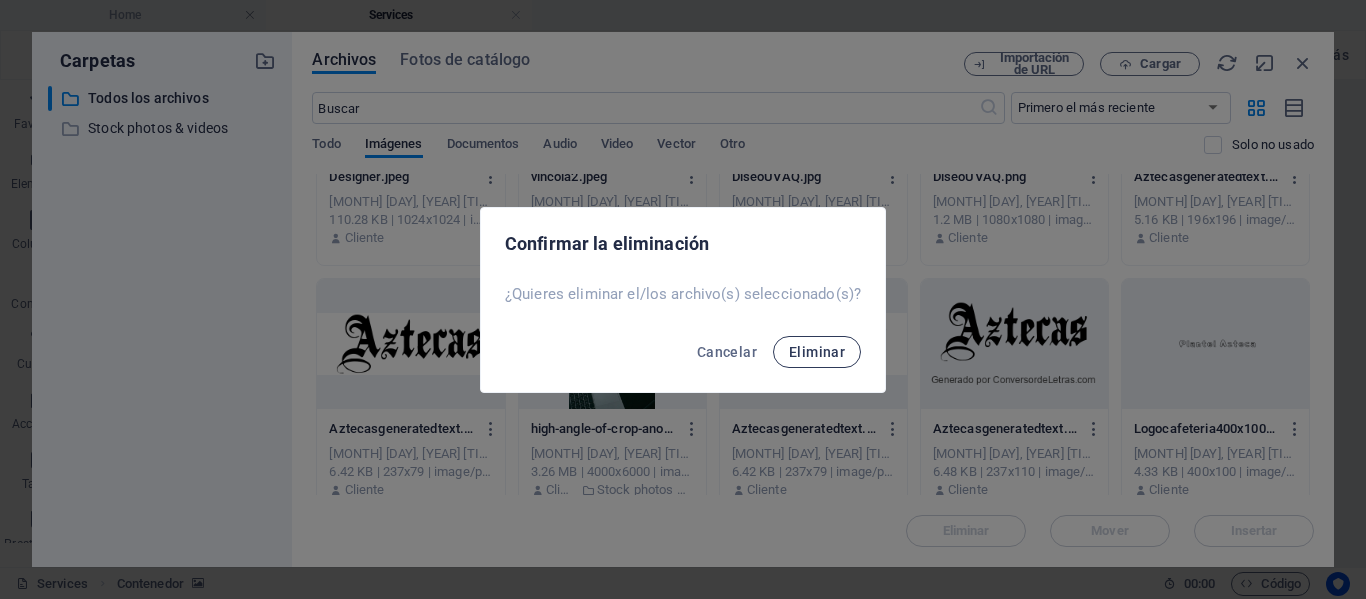 click on "Eliminar" at bounding box center [817, 352] 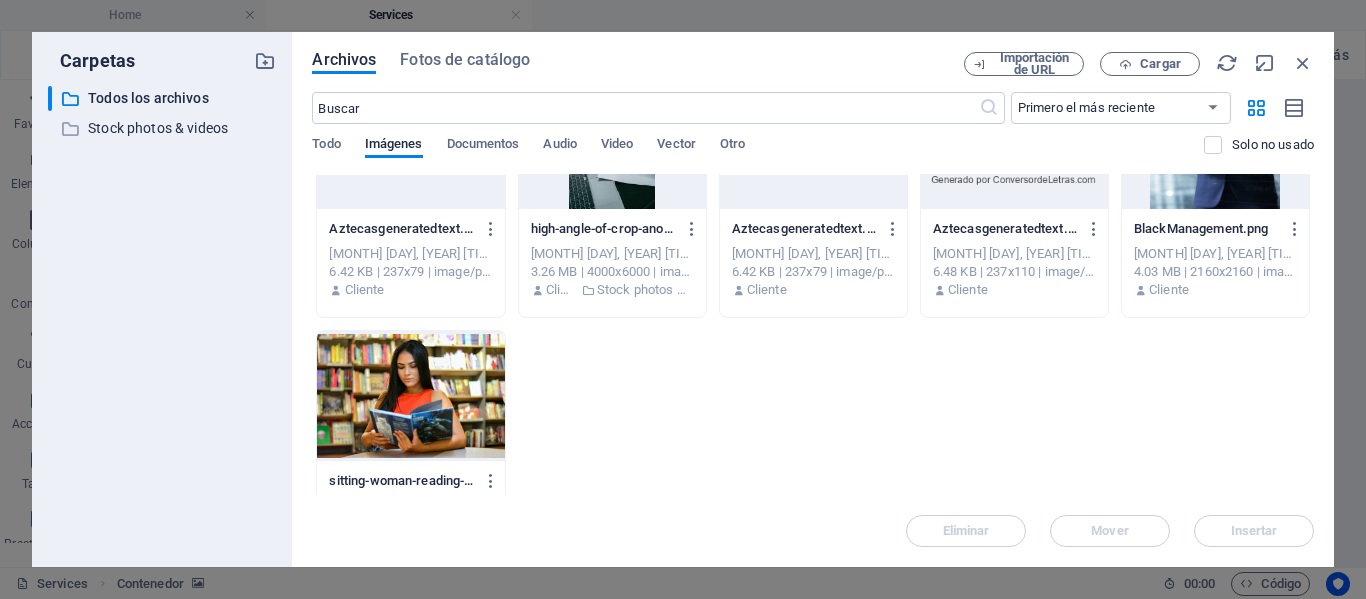scroll, scrollTop: 675, scrollLeft: 0, axis: vertical 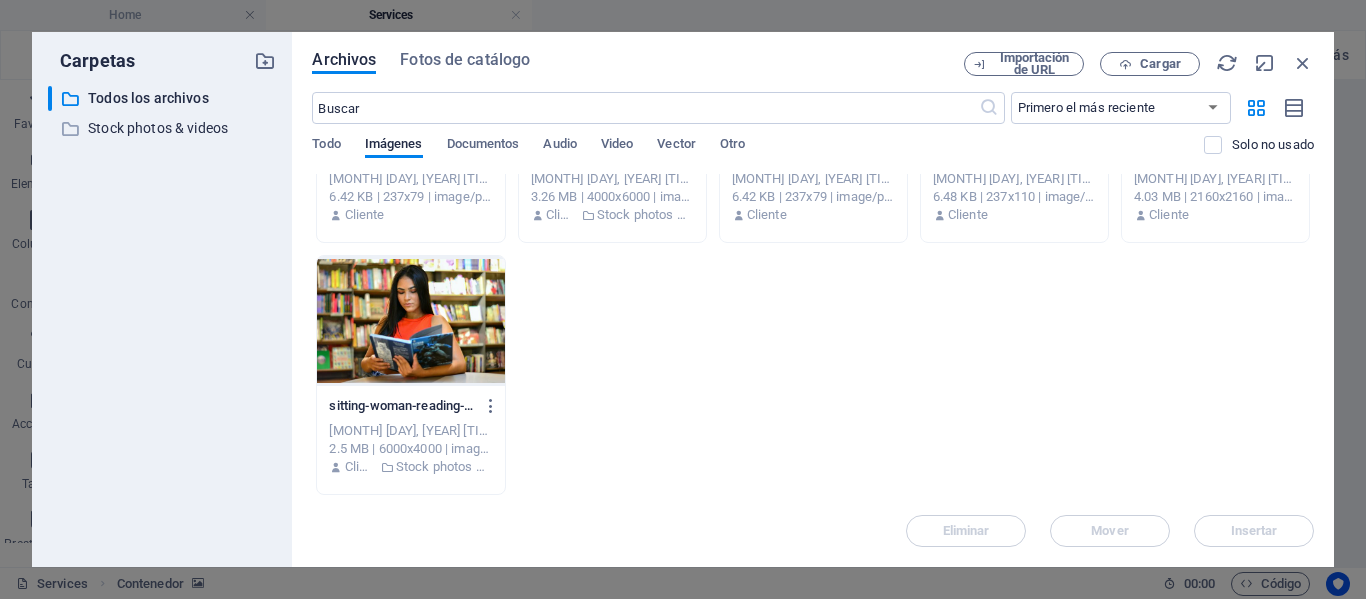 click at bounding box center (410, 321) 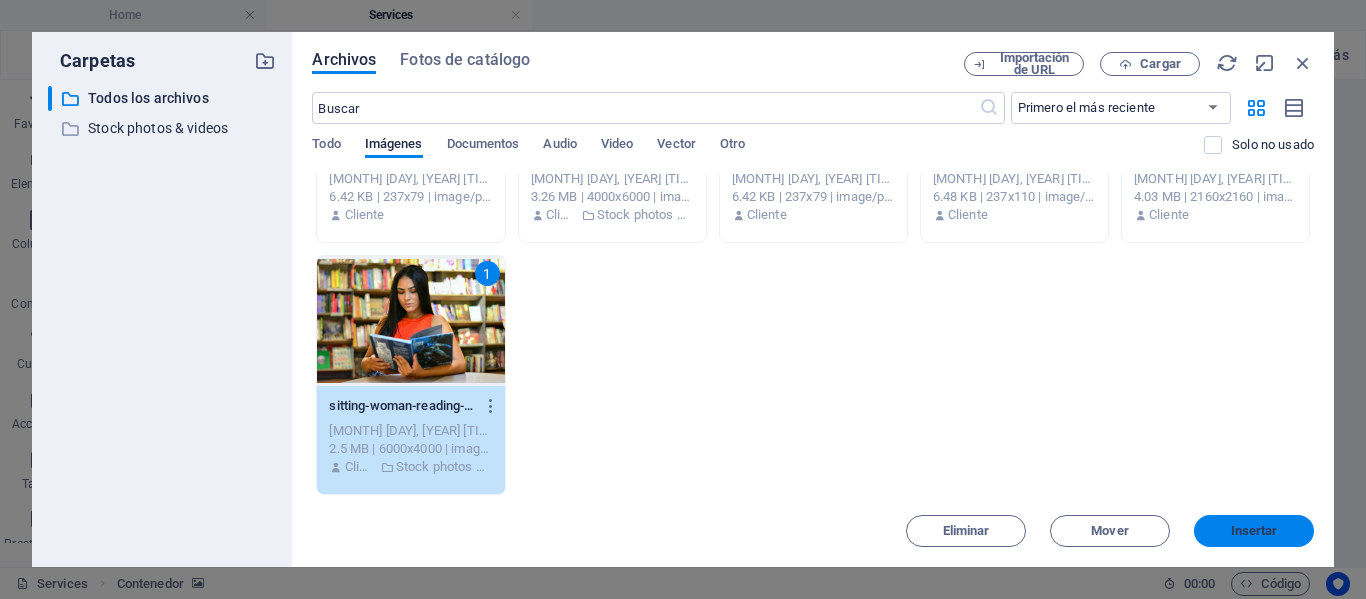 click on "Insertar" at bounding box center [1254, 531] 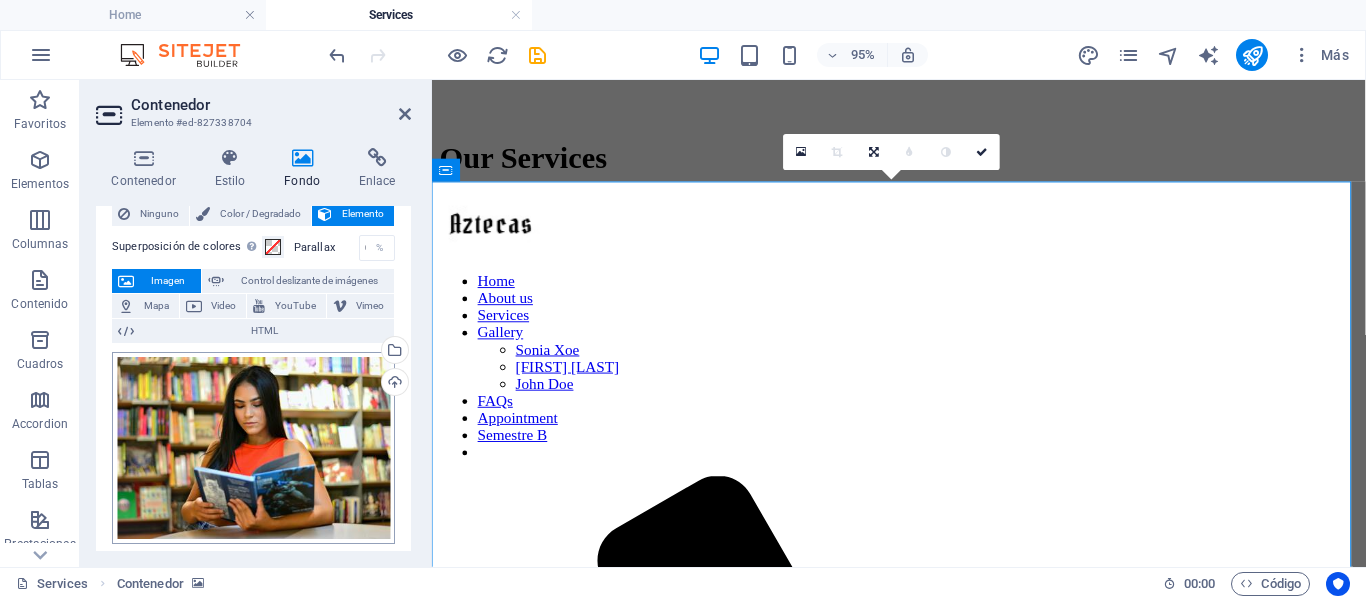 scroll, scrollTop: 156, scrollLeft: 0, axis: vertical 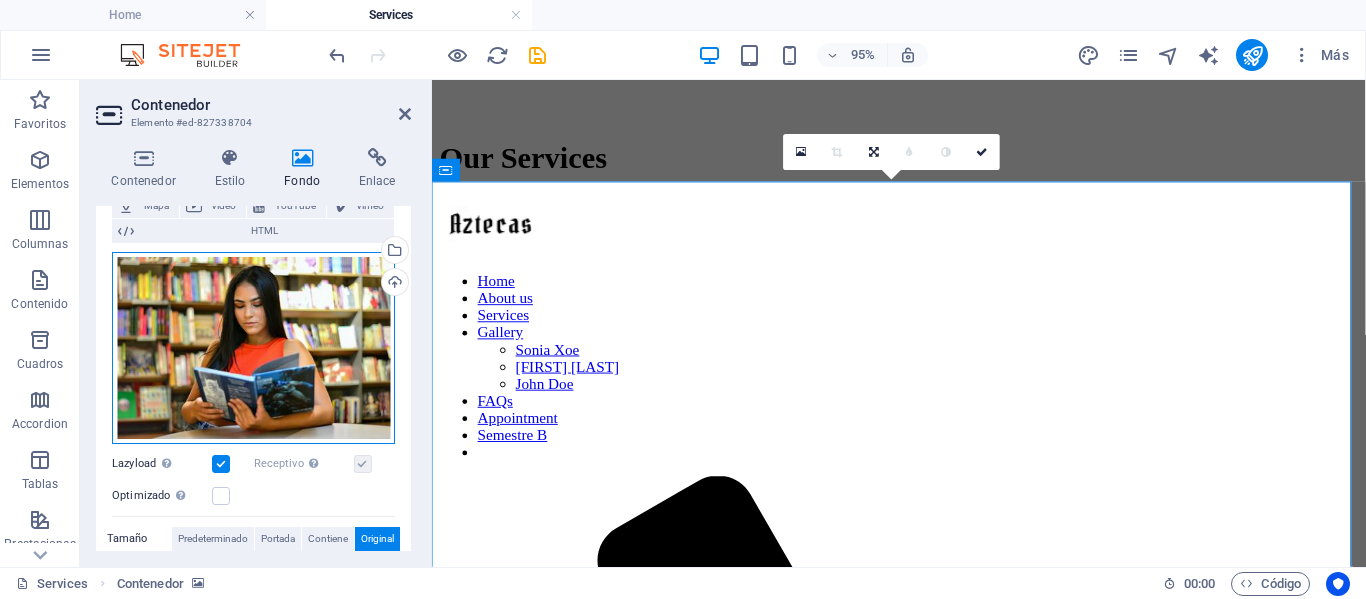 click on "Arrastra archivos aquí, haz clic para escoger archivos o  selecciona archivos de Archivos o de nuestra galería gratuita de fotos y vídeos" at bounding box center [253, 348] 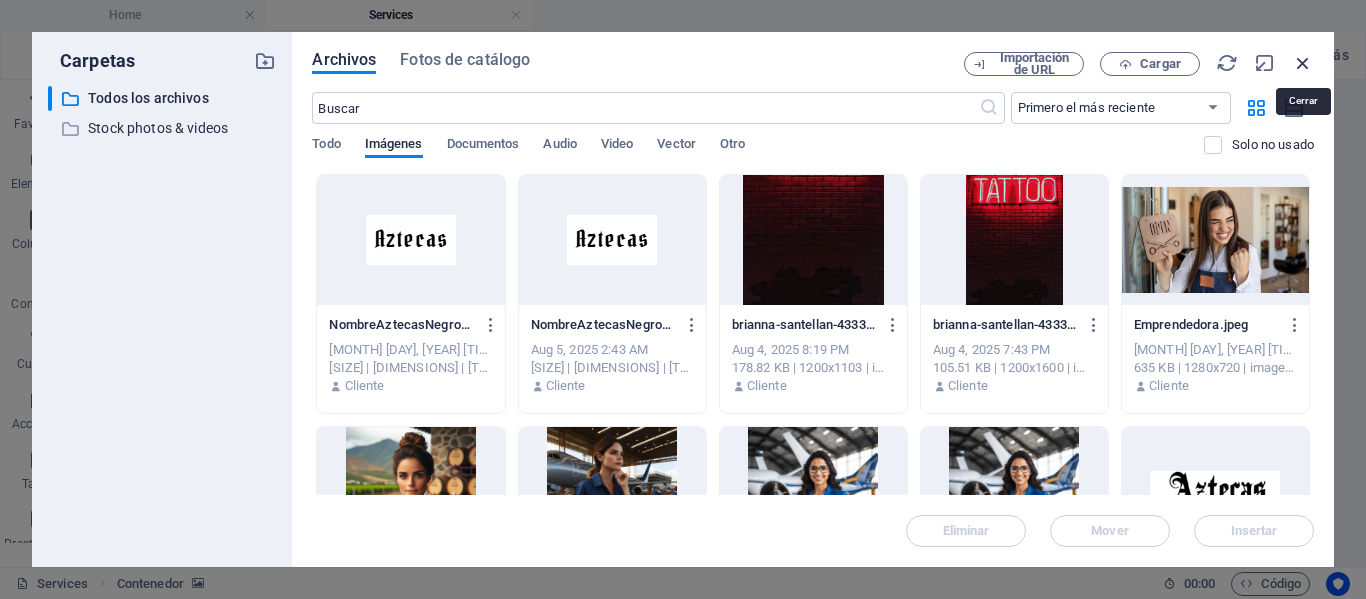click at bounding box center (1303, 63) 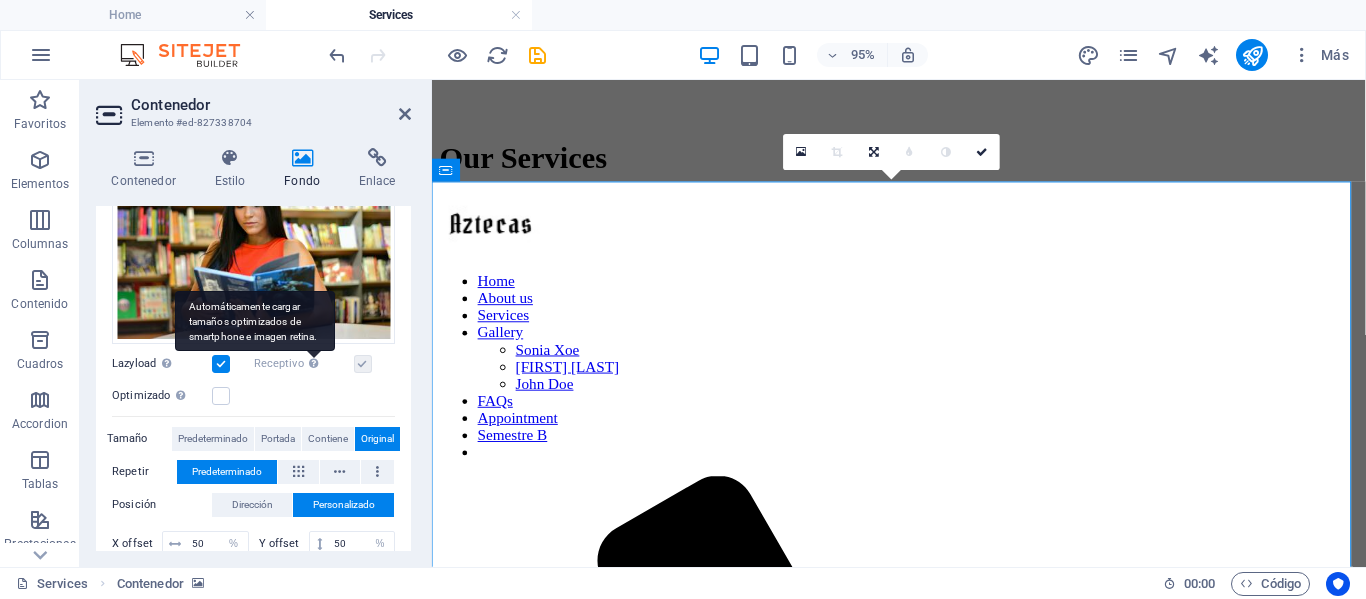 scroll, scrollTop: 356, scrollLeft: 0, axis: vertical 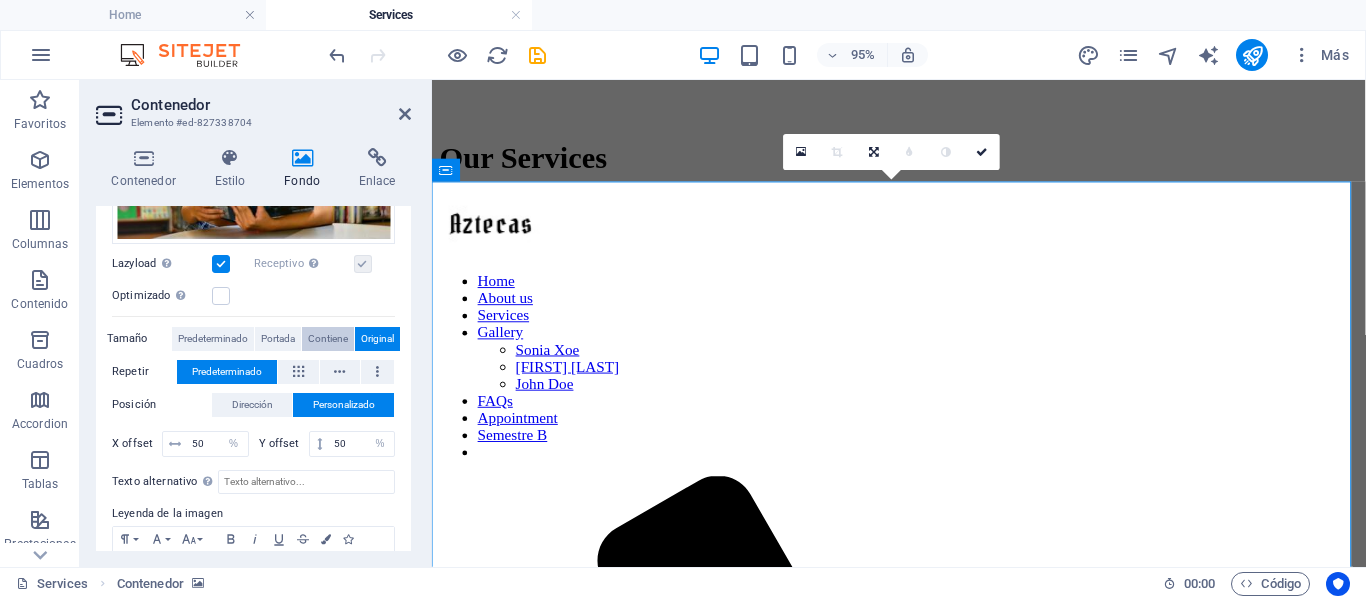click on "Contiene" at bounding box center [328, 339] 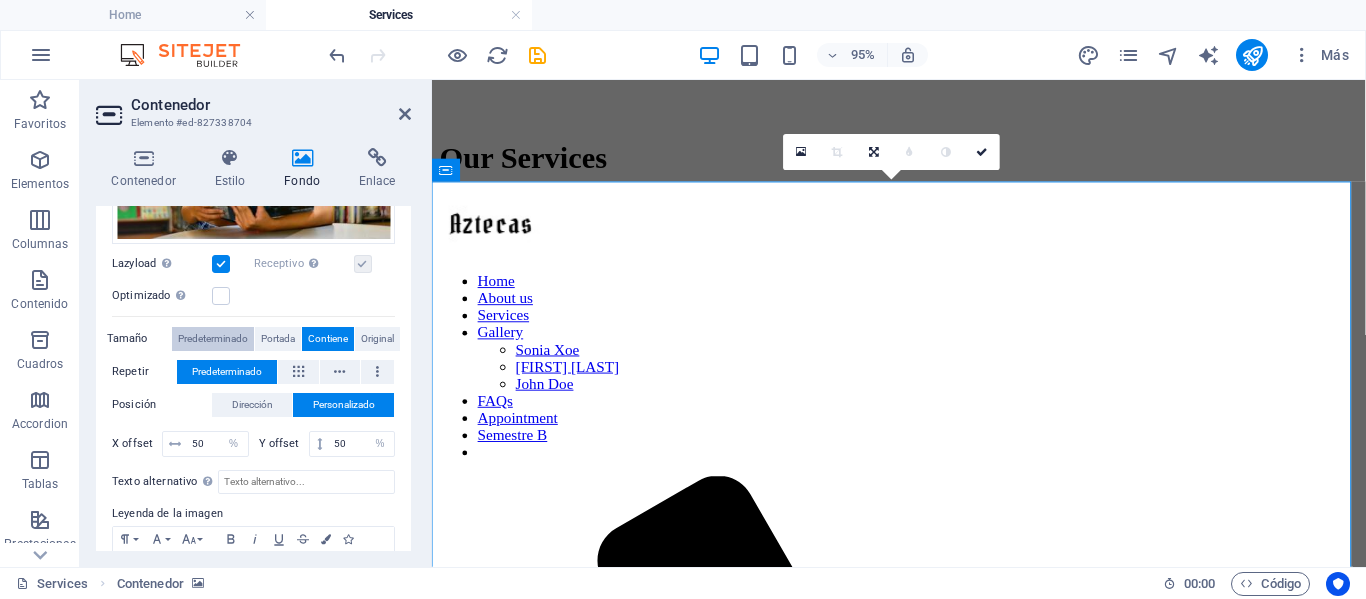 click on "Predeterminado" at bounding box center (213, 339) 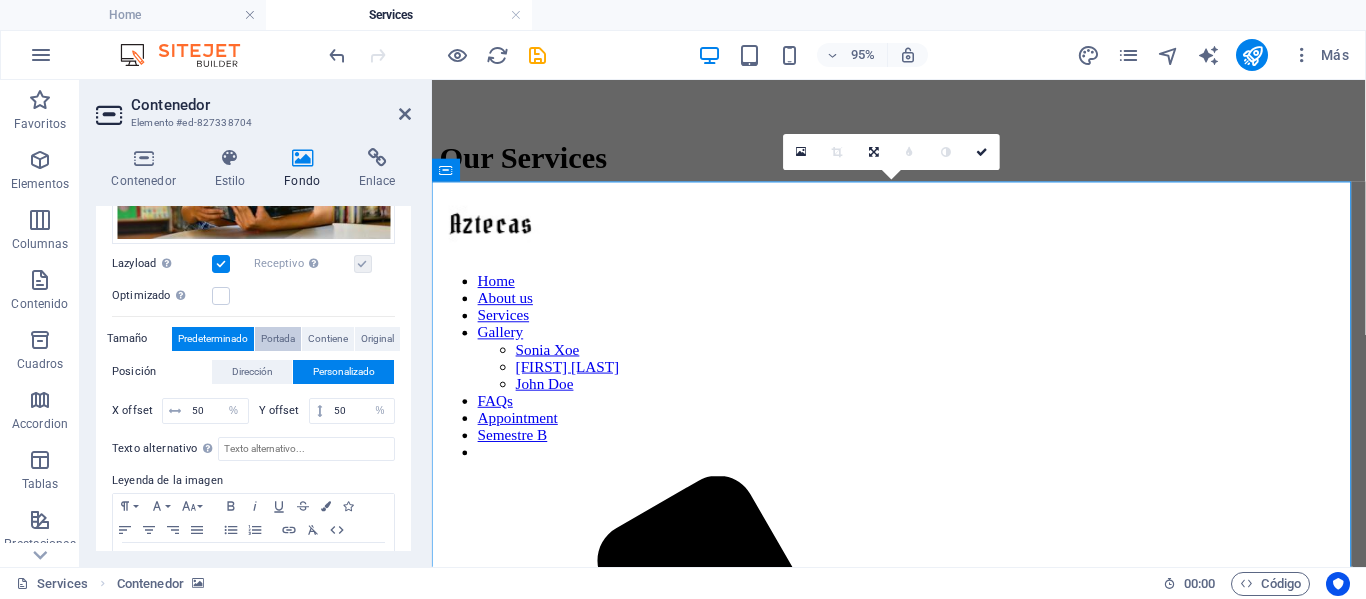 click on "Portada" at bounding box center (278, 339) 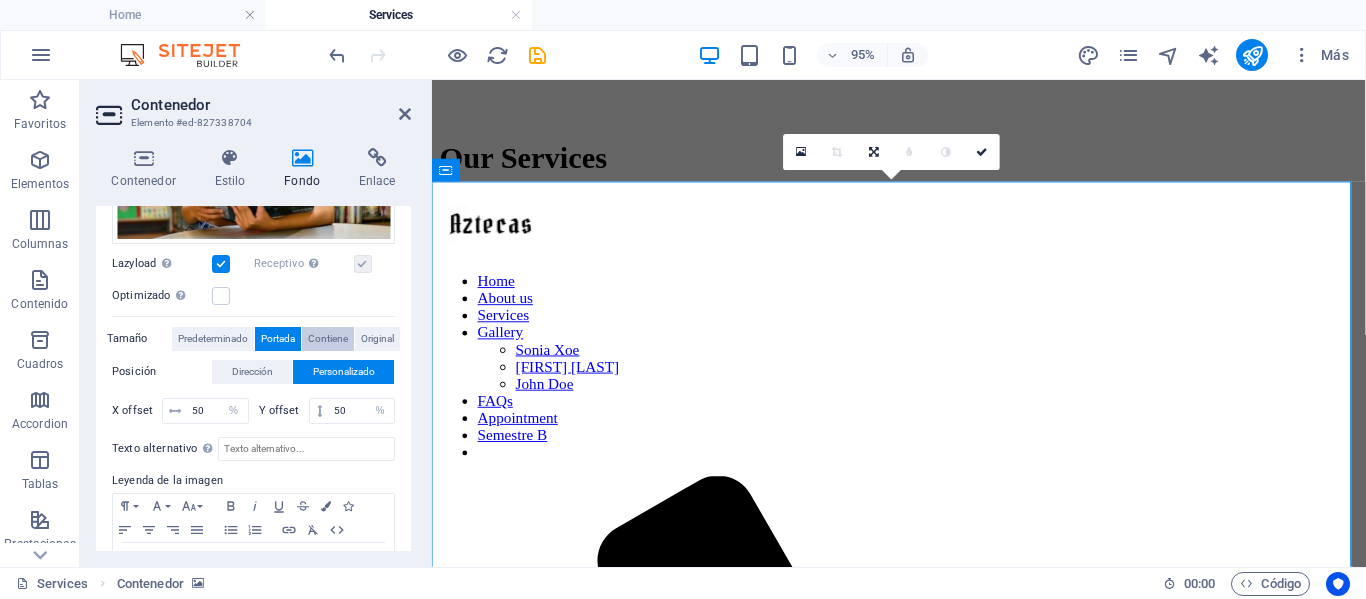 click on "Contiene" at bounding box center [328, 339] 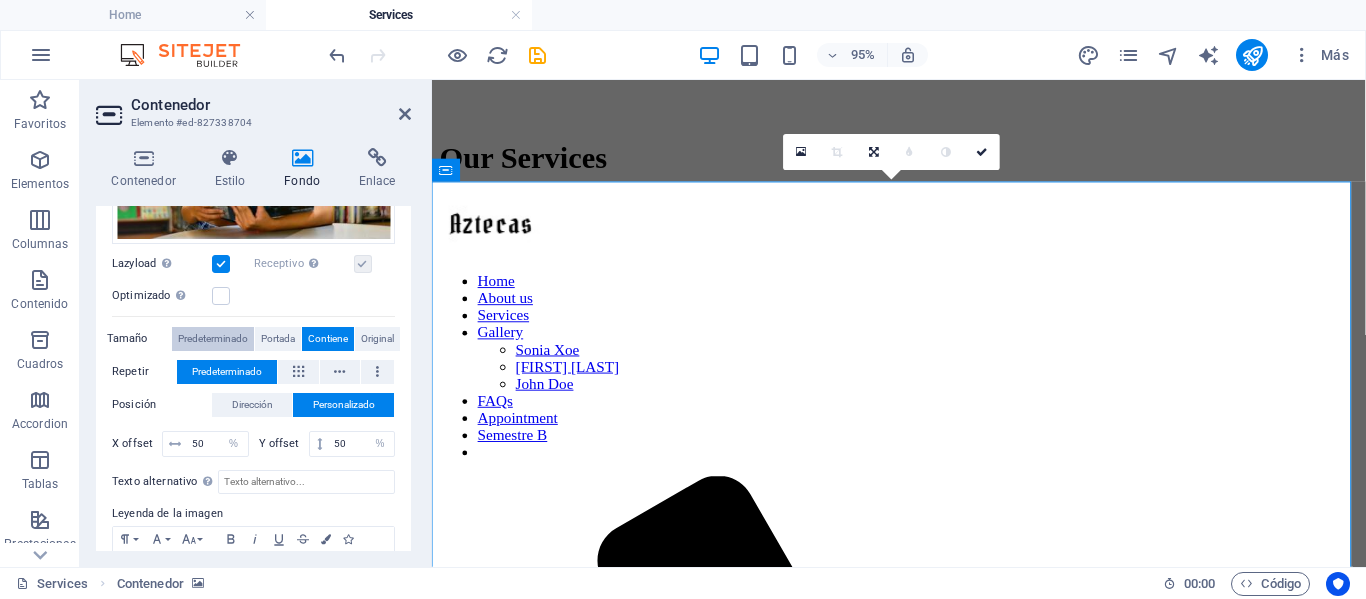 click on "Predeterminado" at bounding box center (213, 339) 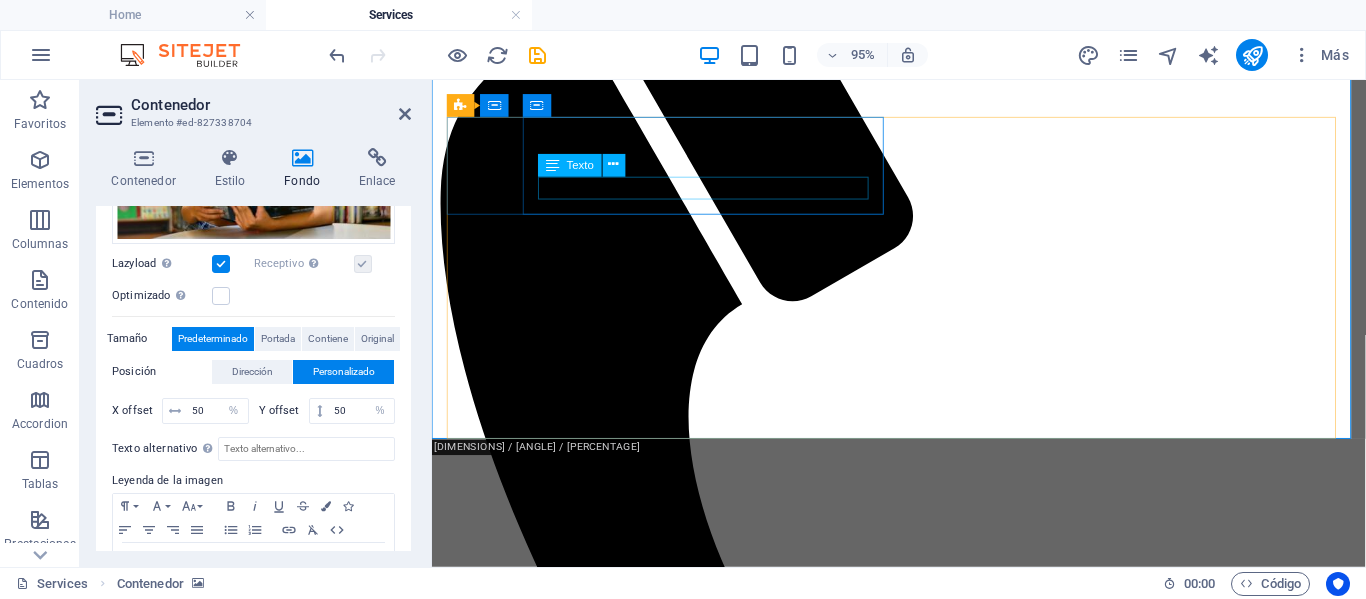 scroll, scrollTop: 1400, scrollLeft: 0, axis: vertical 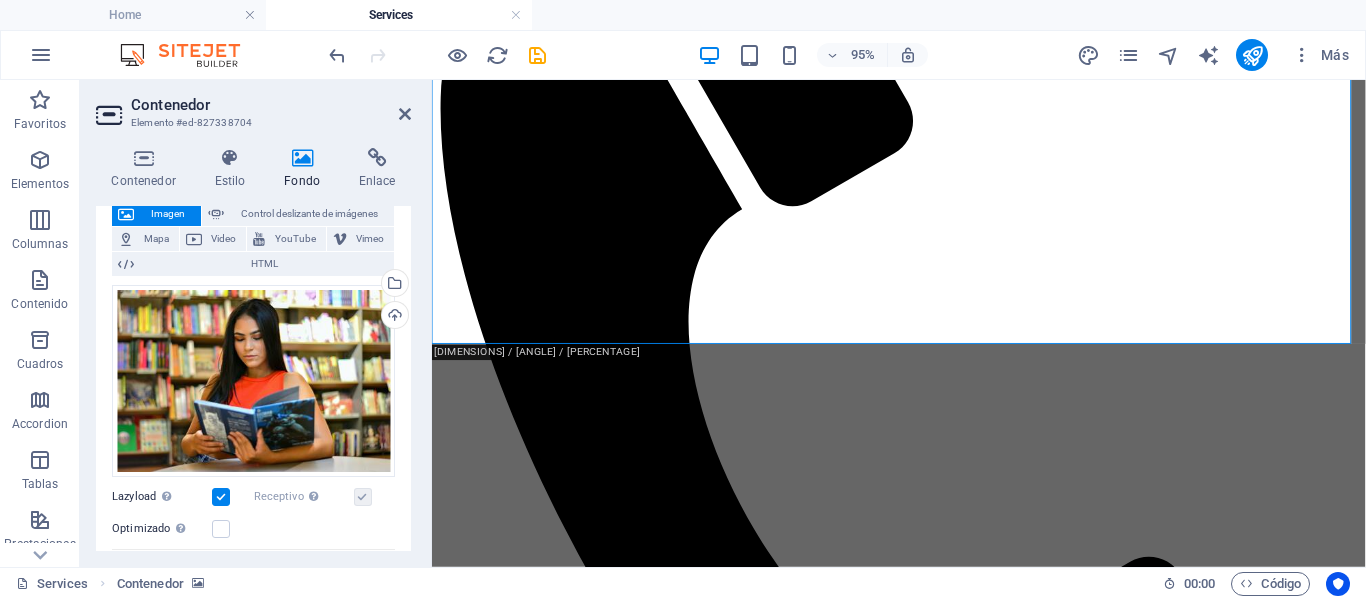 drag, startPoint x: 406, startPoint y: 338, endPoint x: 406, endPoint y: 372, distance: 34 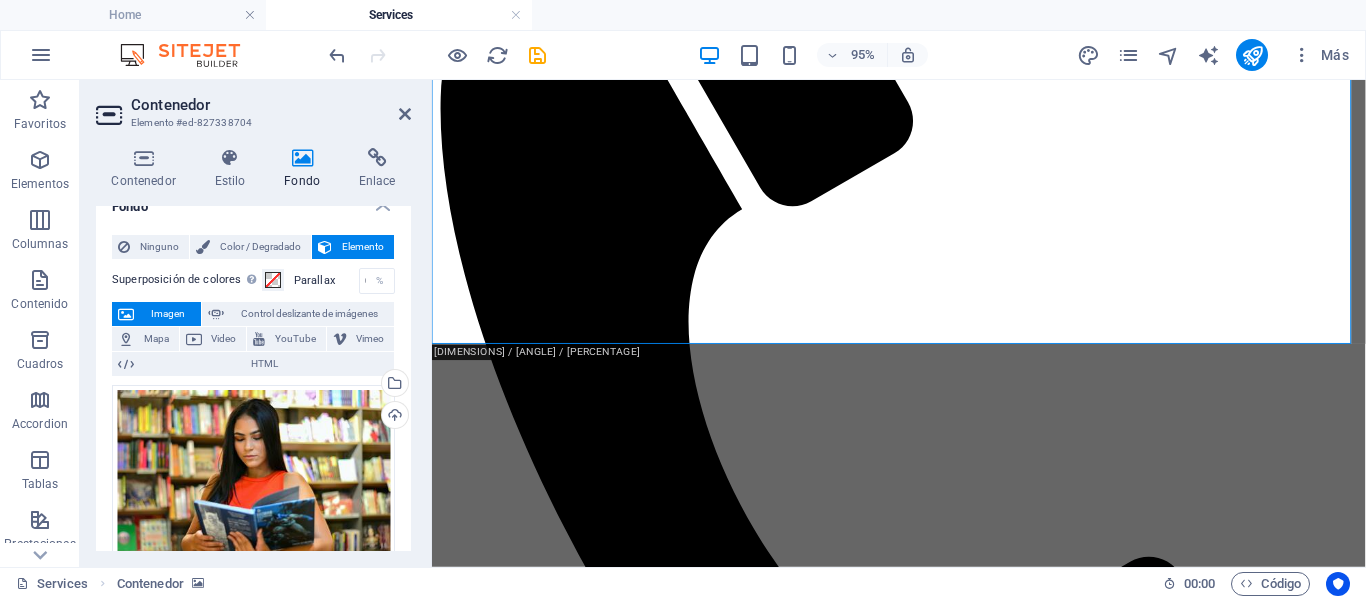 scroll, scrollTop: 0, scrollLeft: 0, axis: both 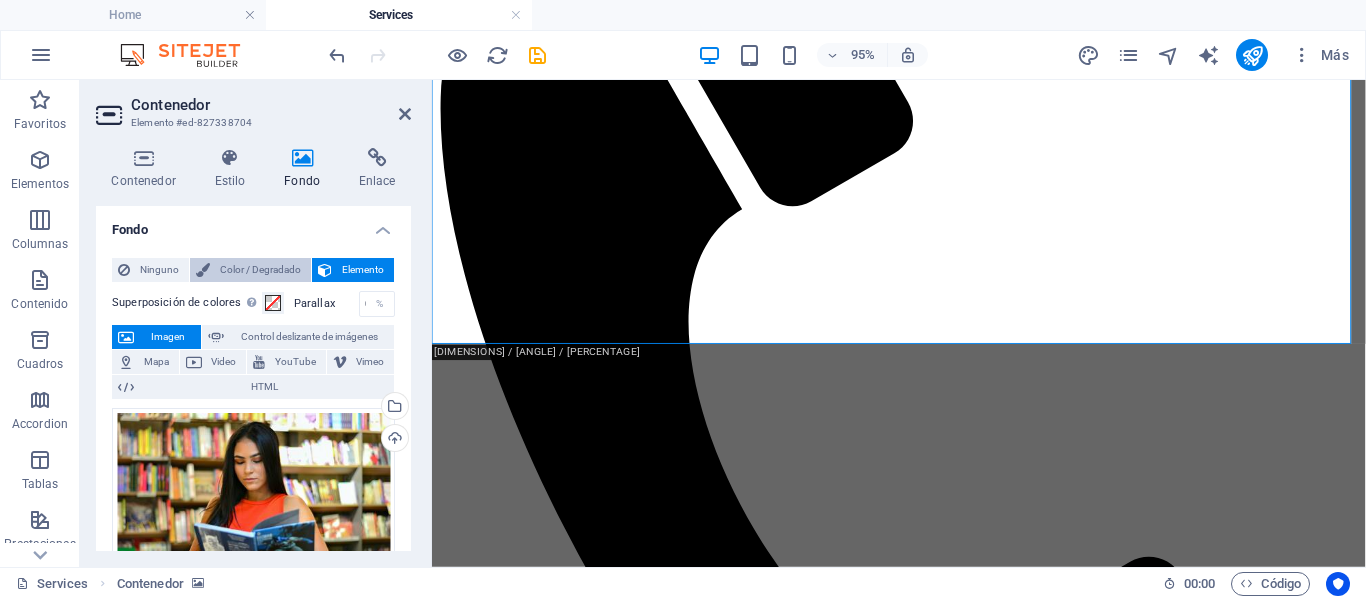 click on "Color / Degradado" at bounding box center [260, 270] 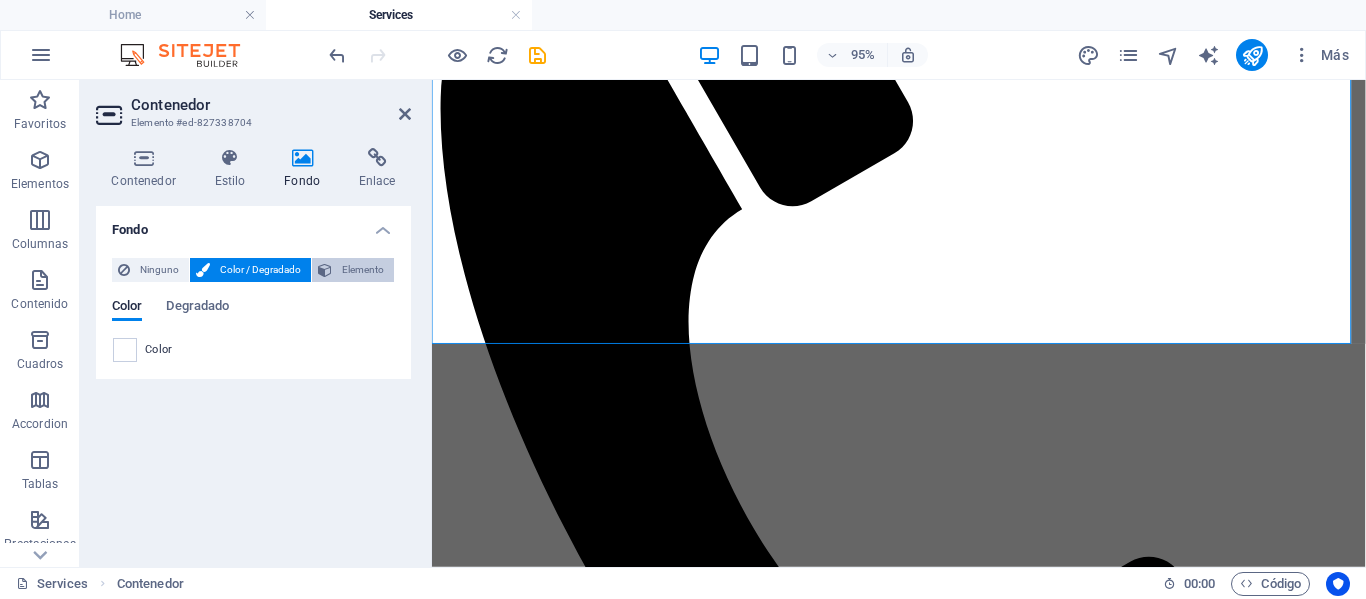 click on "Elemento" at bounding box center (363, 270) 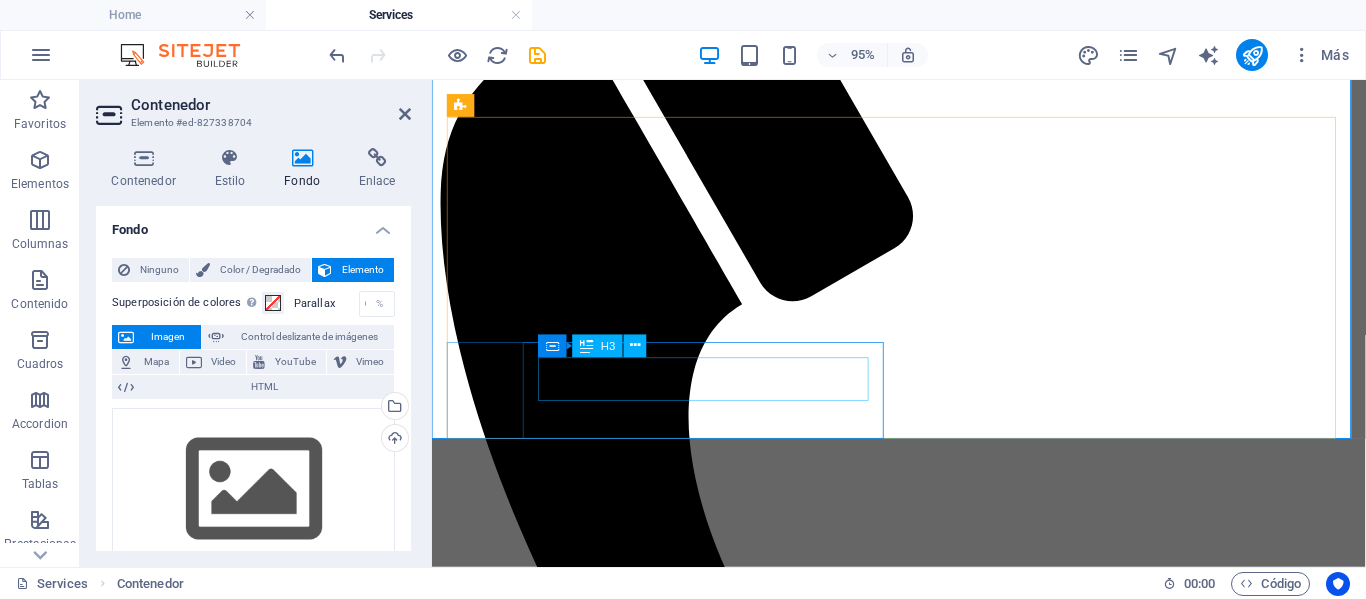 scroll, scrollTop: 1400, scrollLeft: 0, axis: vertical 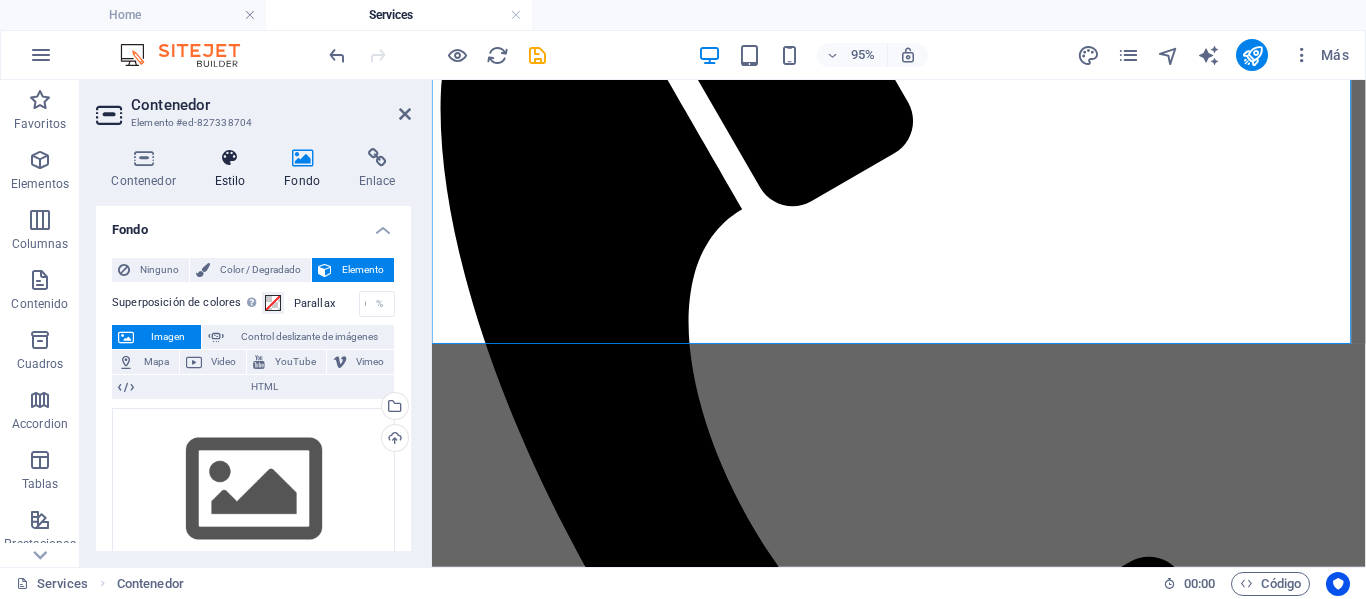 click on "Estilo" at bounding box center (234, 169) 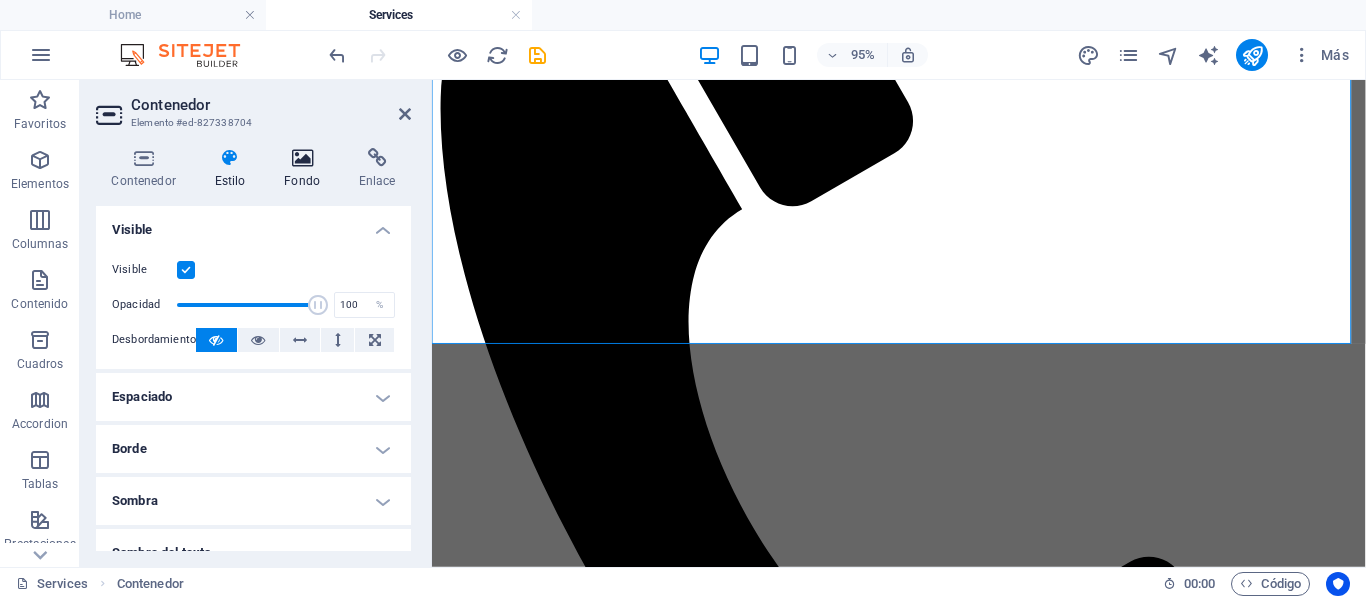 click on "Fondo" at bounding box center (306, 169) 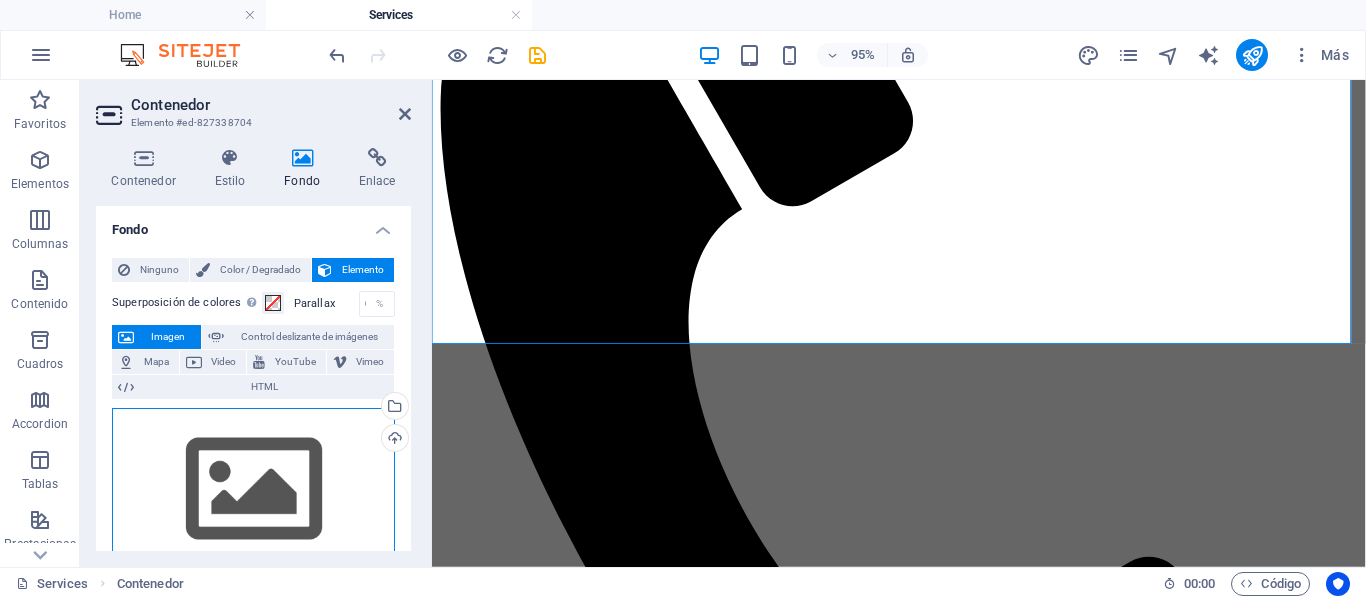 click on "Arrastra archivos aquí, haz clic para escoger archivos o  selecciona archivos de Archivos o de nuestra galería gratuita de fotos y vídeos" at bounding box center [253, 490] 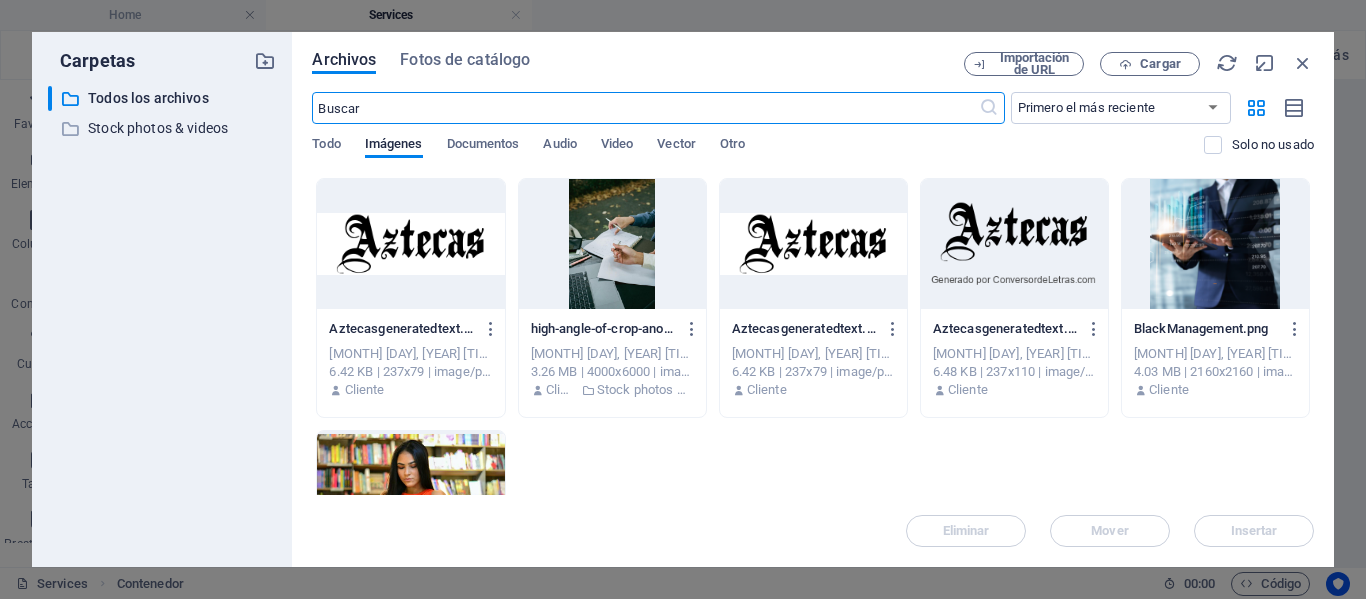 scroll, scrollTop: 675, scrollLeft: 0, axis: vertical 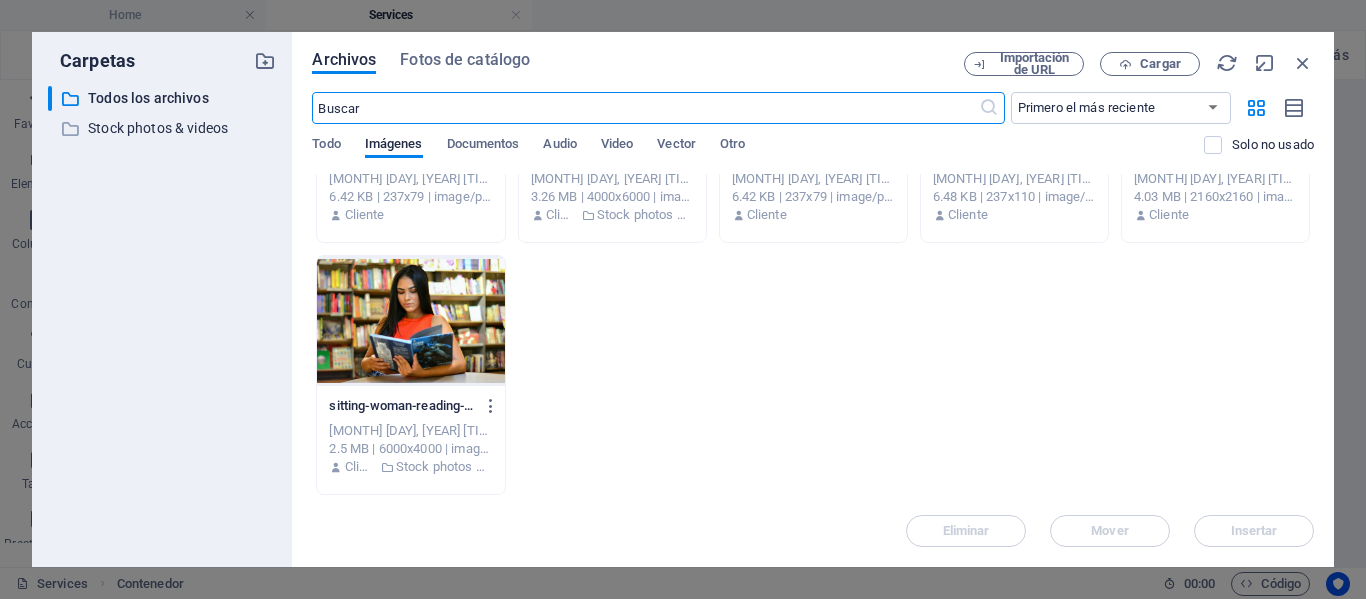 click at bounding box center [410, 321] 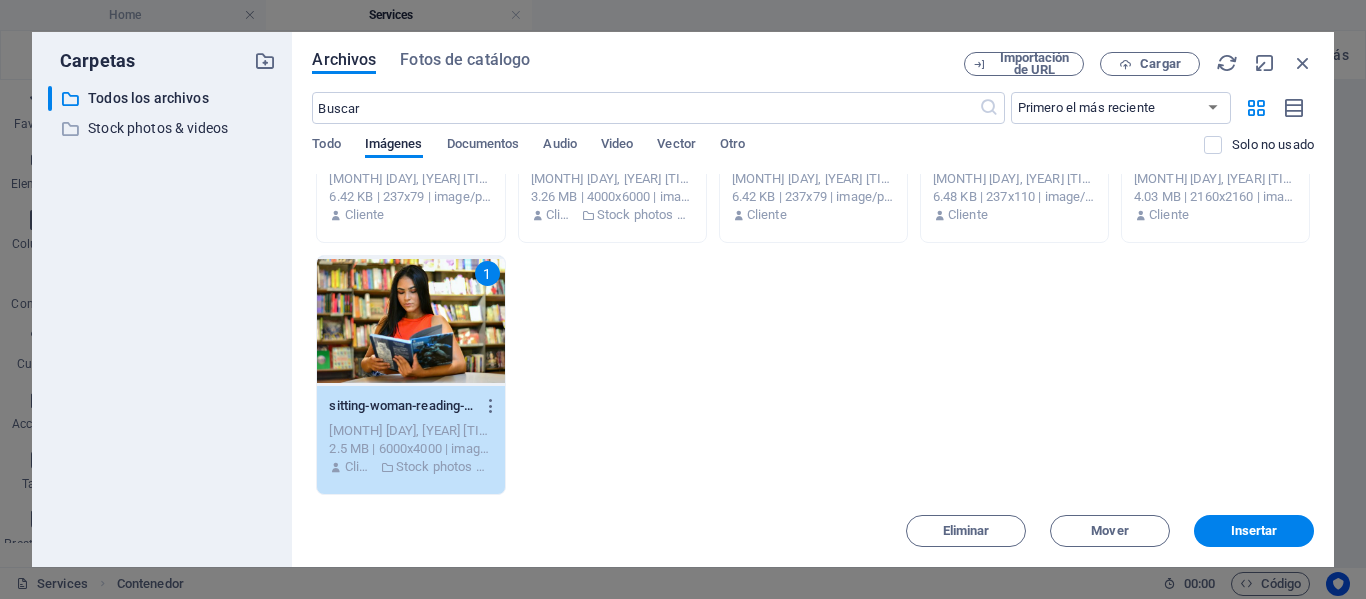 click on "1" at bounding box center (410, 321) 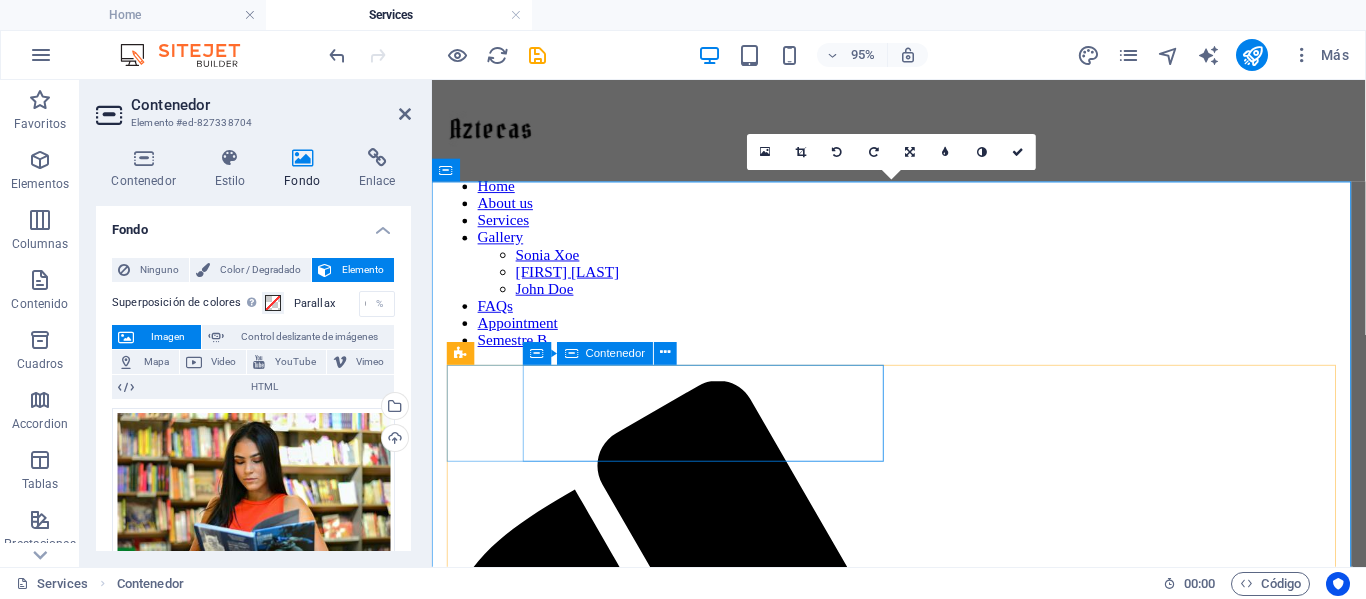 scroll, scrollTop: 600, scrollLeft: 0, axis: vertical 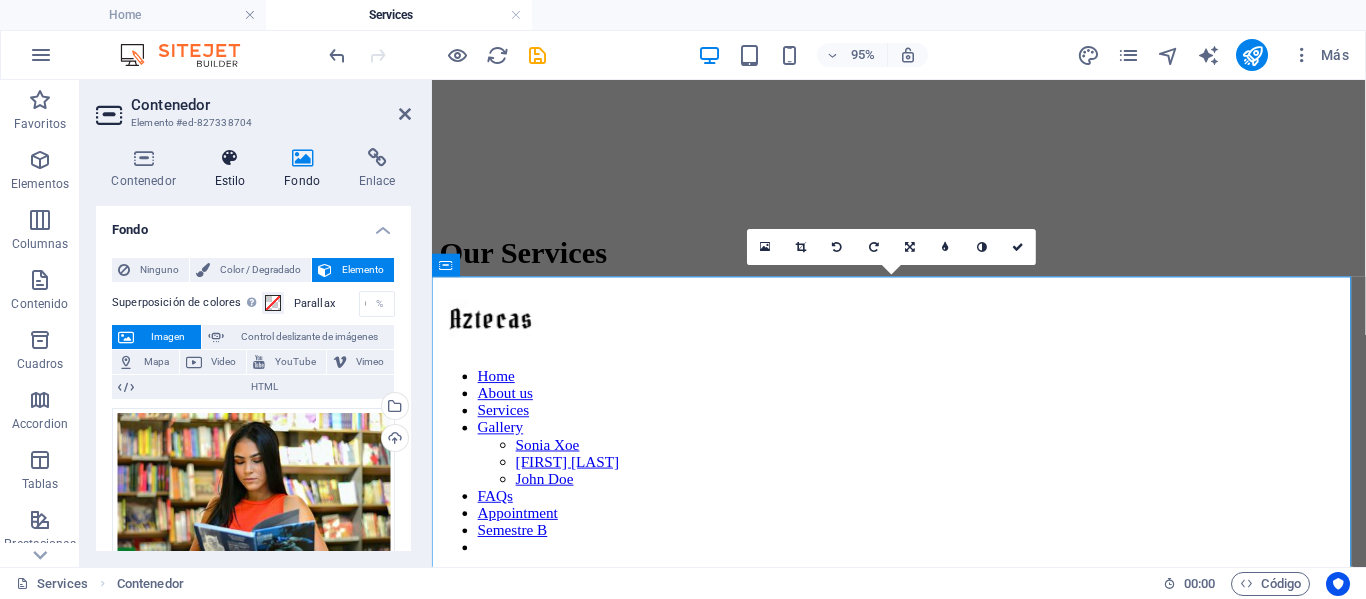 click at bounding box center [230, 158] 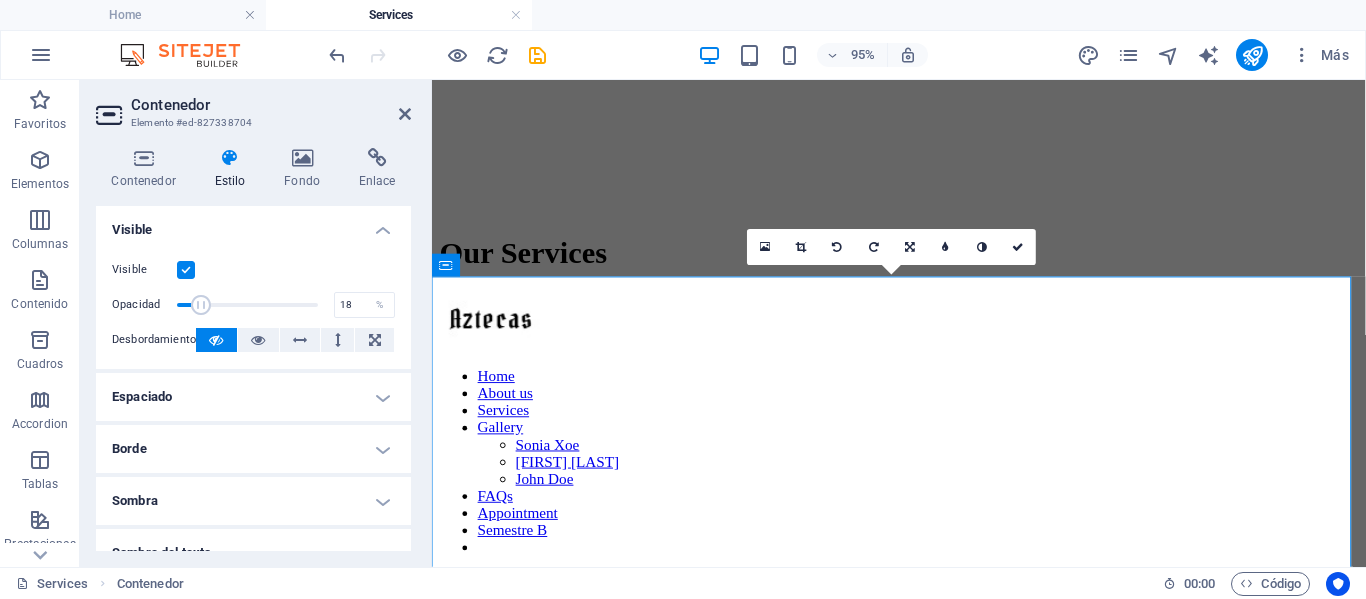 drag, startPoint x: 314, startPoint y: 309, endPoint x: 201, endPoint y: 307, distance: 113.0177 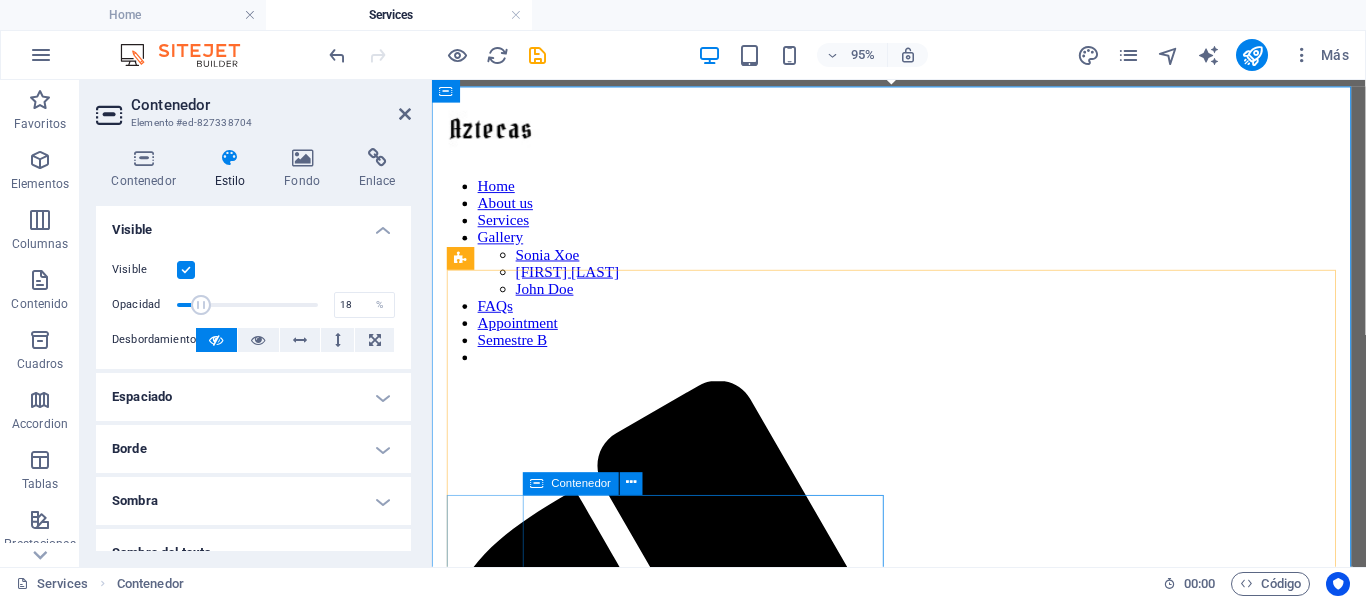 scroll, scrollTop: 700, scrollLeft: 0, axis: vertical 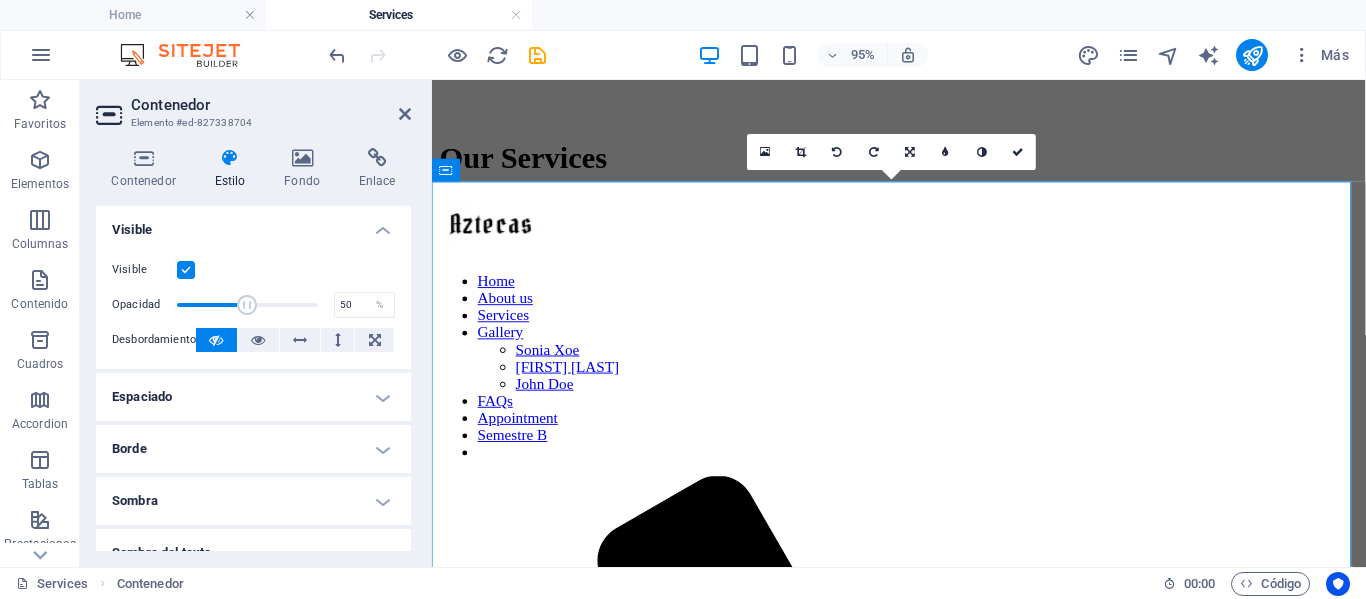 drag, startPoint x: 202, startPoint y: 308, endPoint x: 245, endPoint y: 304, distance: 43.185646 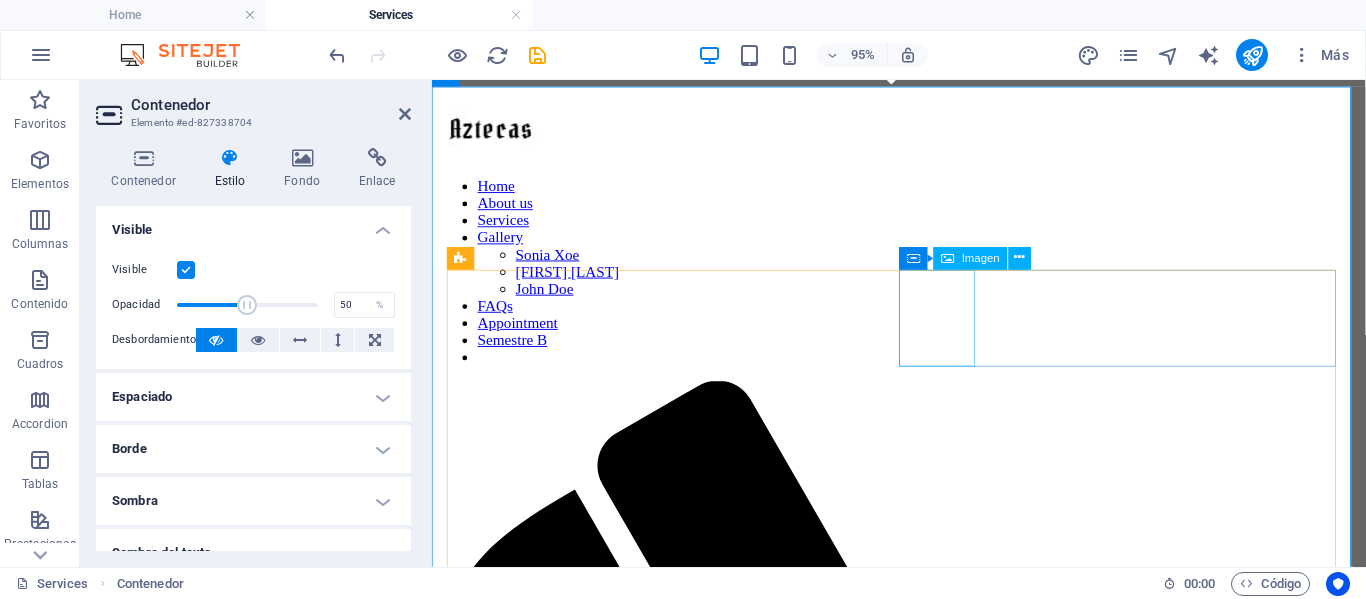 scroll, scrollTop: 700, scrollLeft: 0, axis: vertical 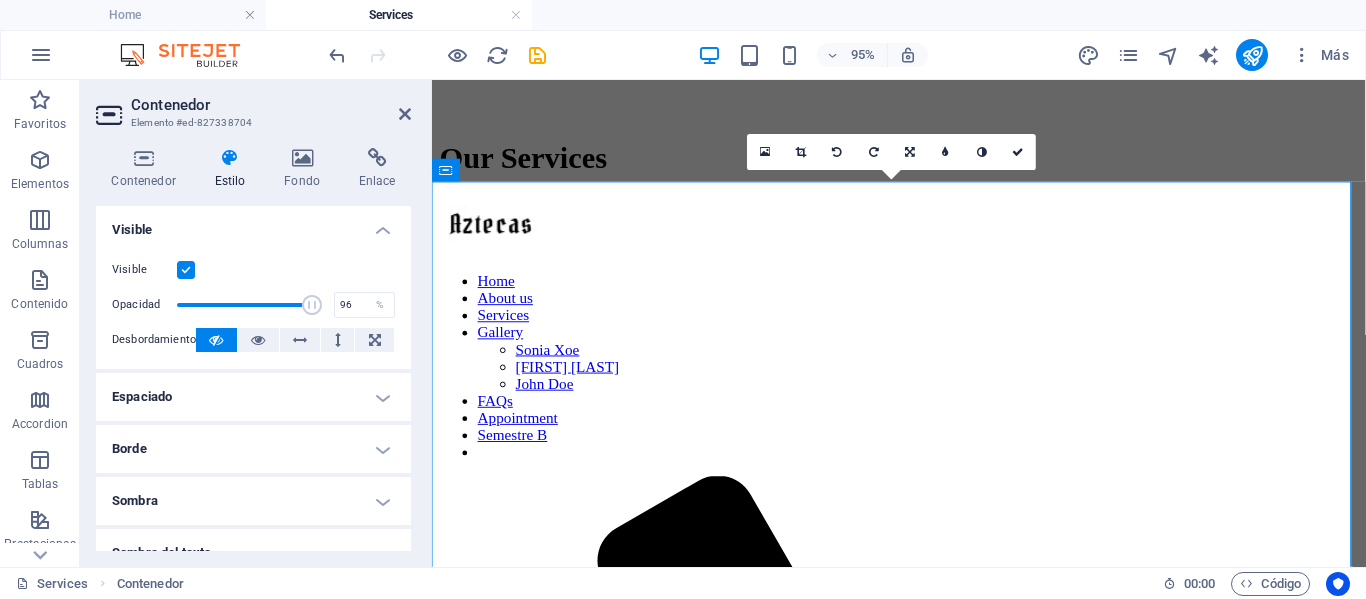 drag, startPoint x: 248, startPoint y: 308, endPoint x: 308, endPoint y: 305, distance: 60.074955 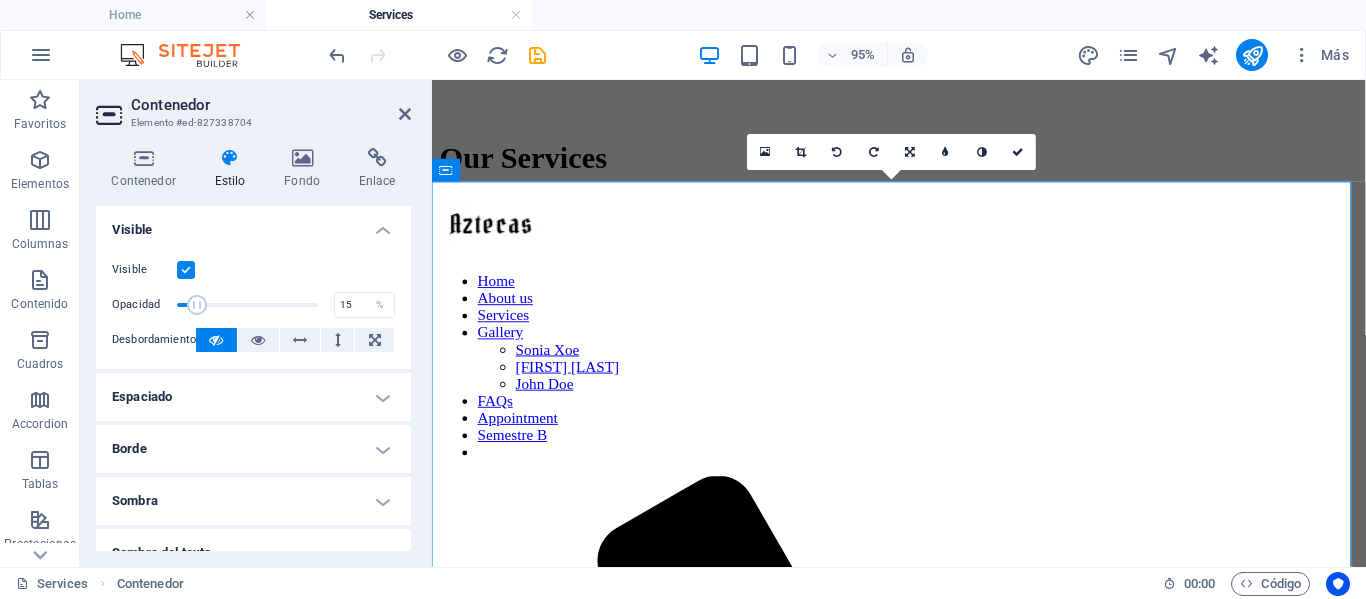 drag, startPoint x: 312, startPoint y: 307, endPoint x: 197, endPoint y: 310, distance: 115.03912 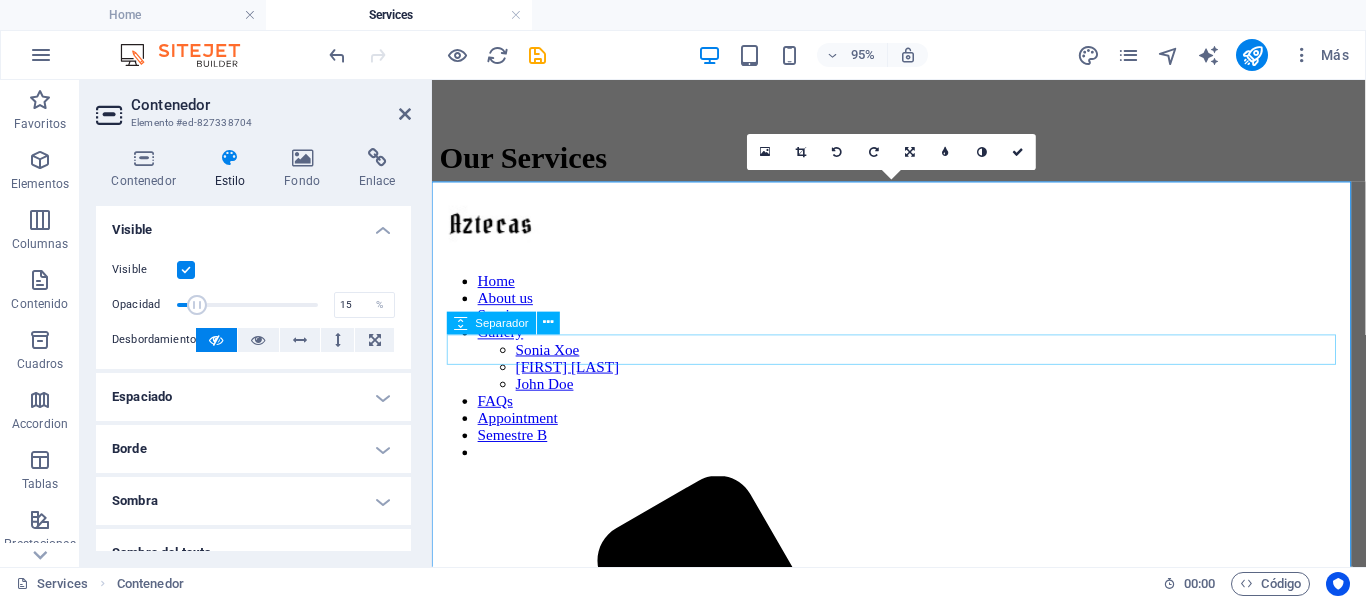 scroll, scrollTop: 600, scrollLeft: 0, axis: vertical 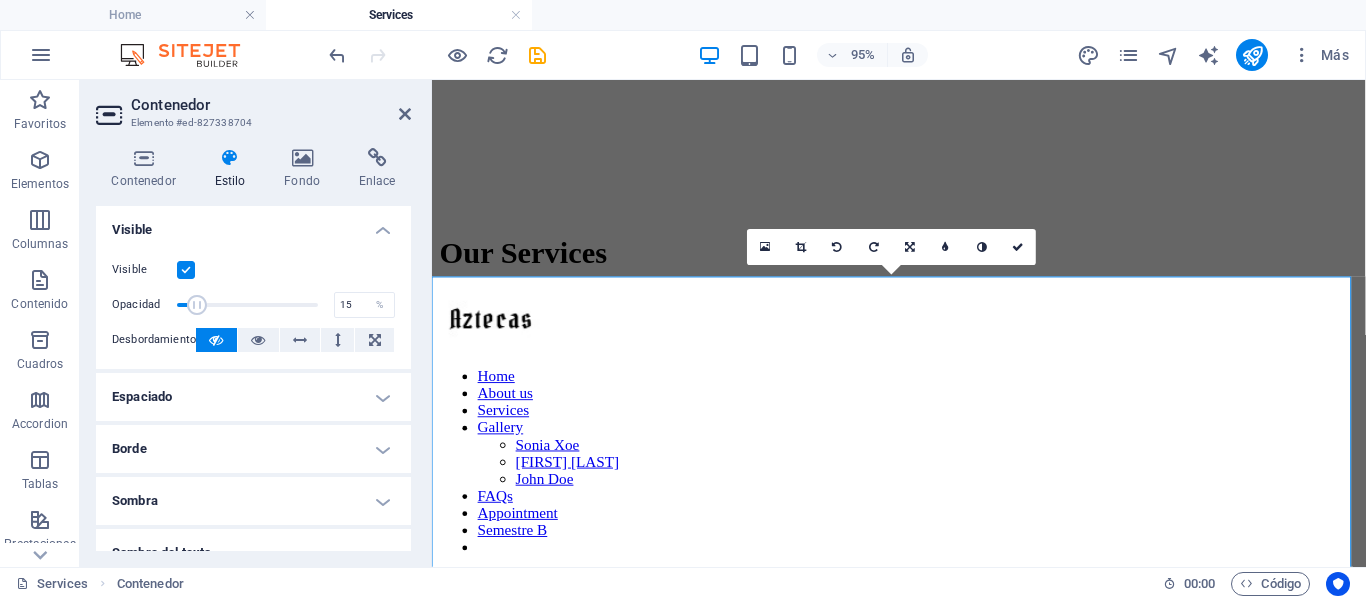 click on "Home Services" at bounding box center [683, 15] 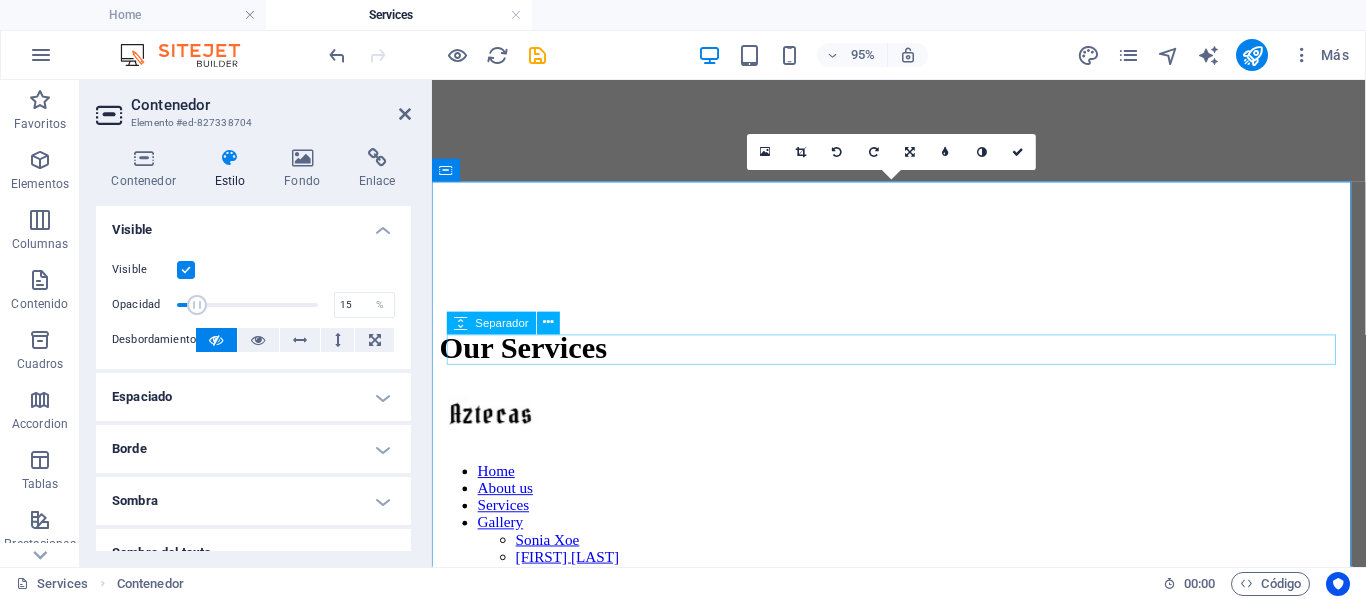 scroll, scrollTop: 700, scrollLeft: 0, axis: vertical 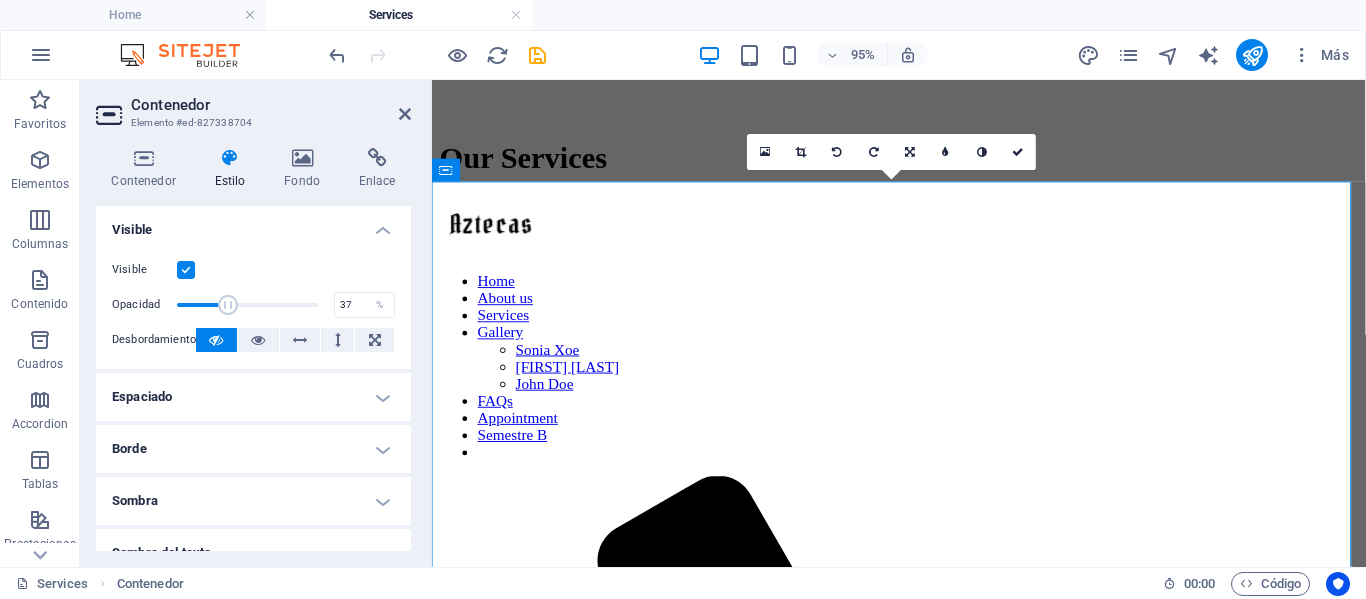 drag, startPoint x: 197, startPoint y: 304, endPoint x: 227, endPoint y: 301, distance: 30.149628 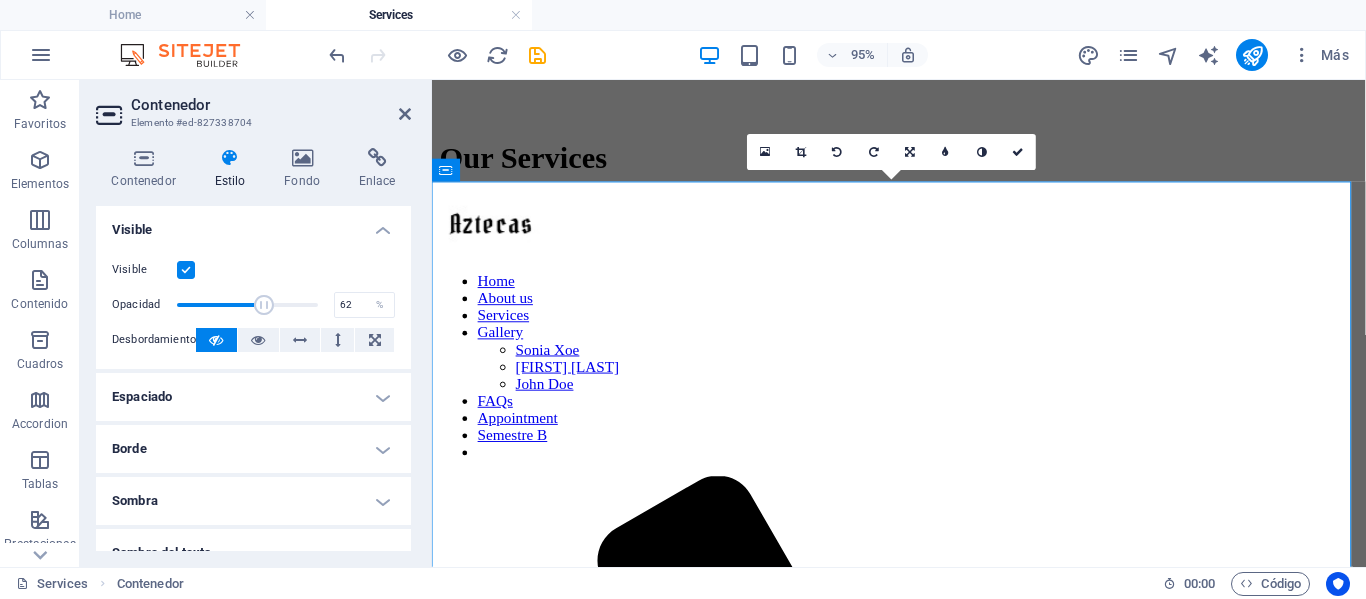 drag, startPoint x: 227, startPoint y: 301, endPoint x: 262, endPoint y: 301, distance: 35 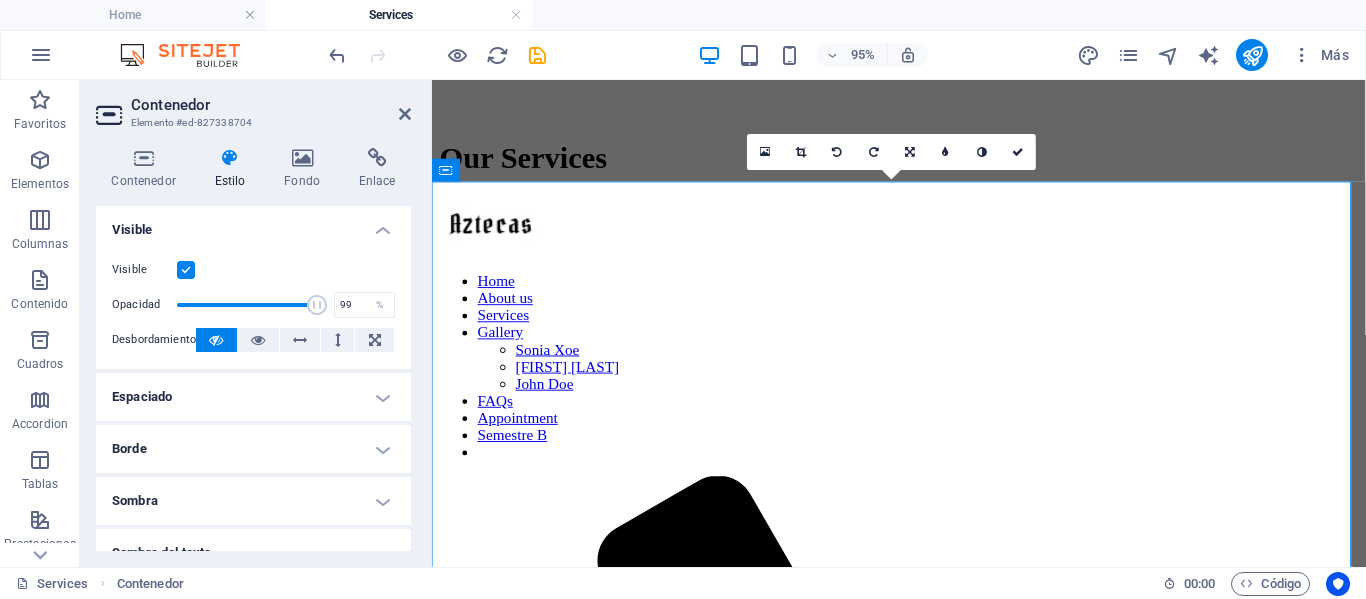 type on "100" 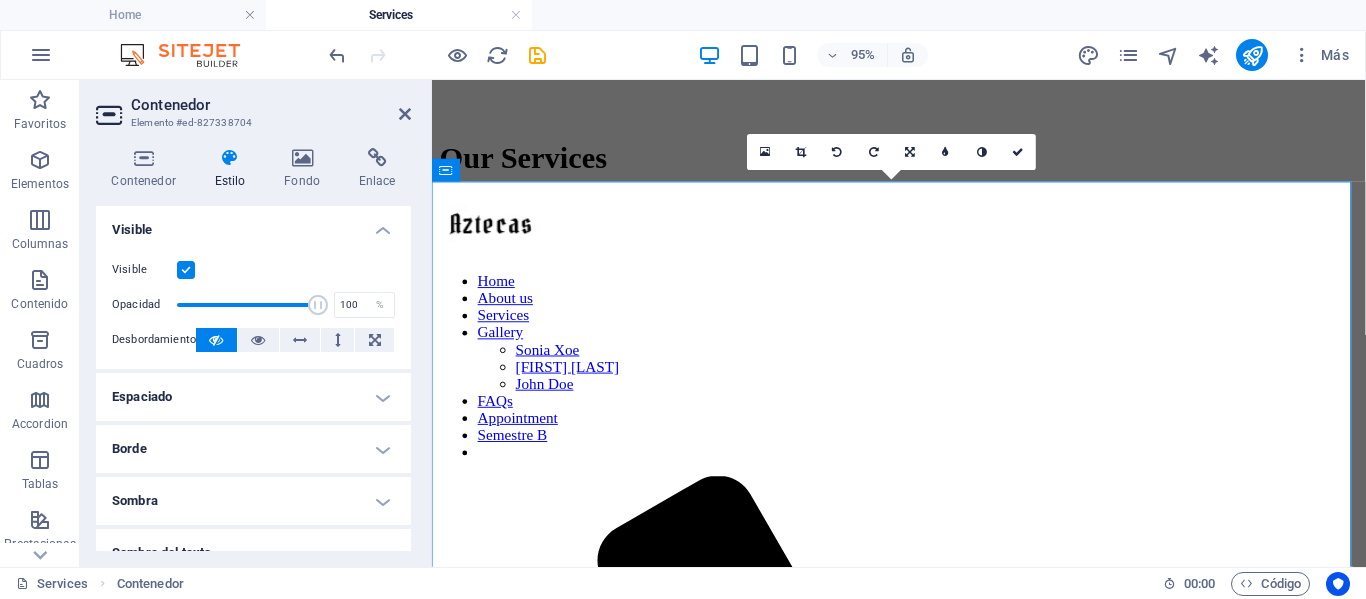 drag, startPoint x: 257, startPoint y: 302, endPoint x: 322, endPoint y: 306, distance: 65.12296 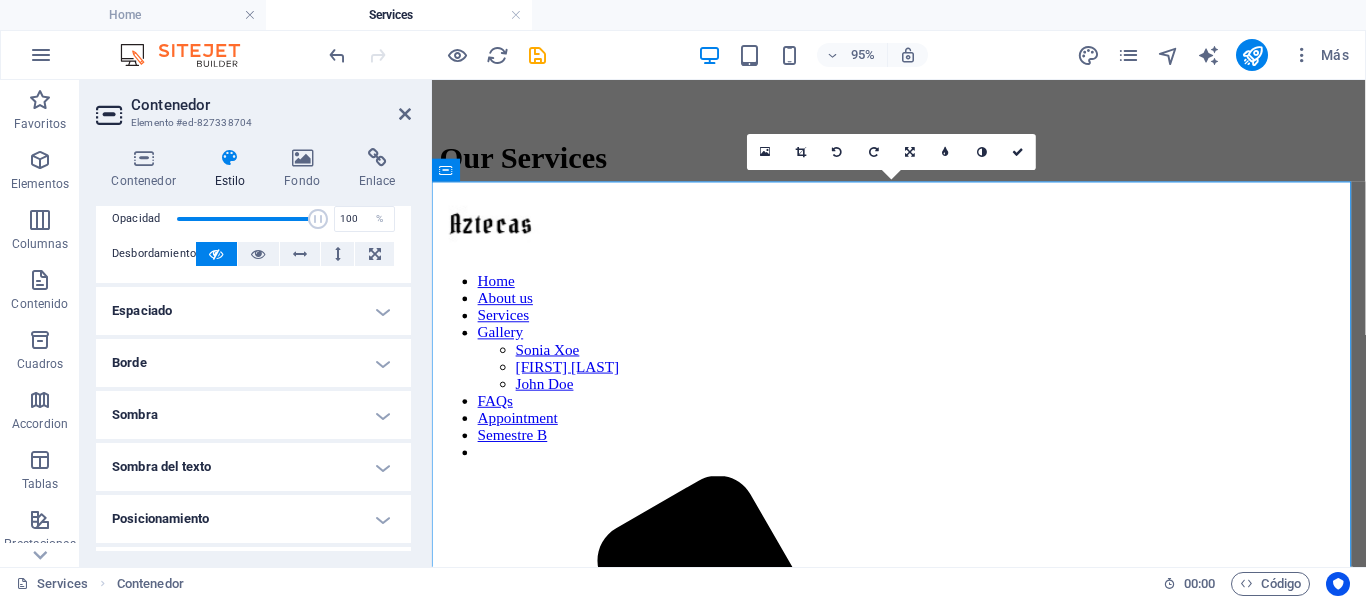 scroll, scrollTop: 0, scrollLeft: 0, axis: both 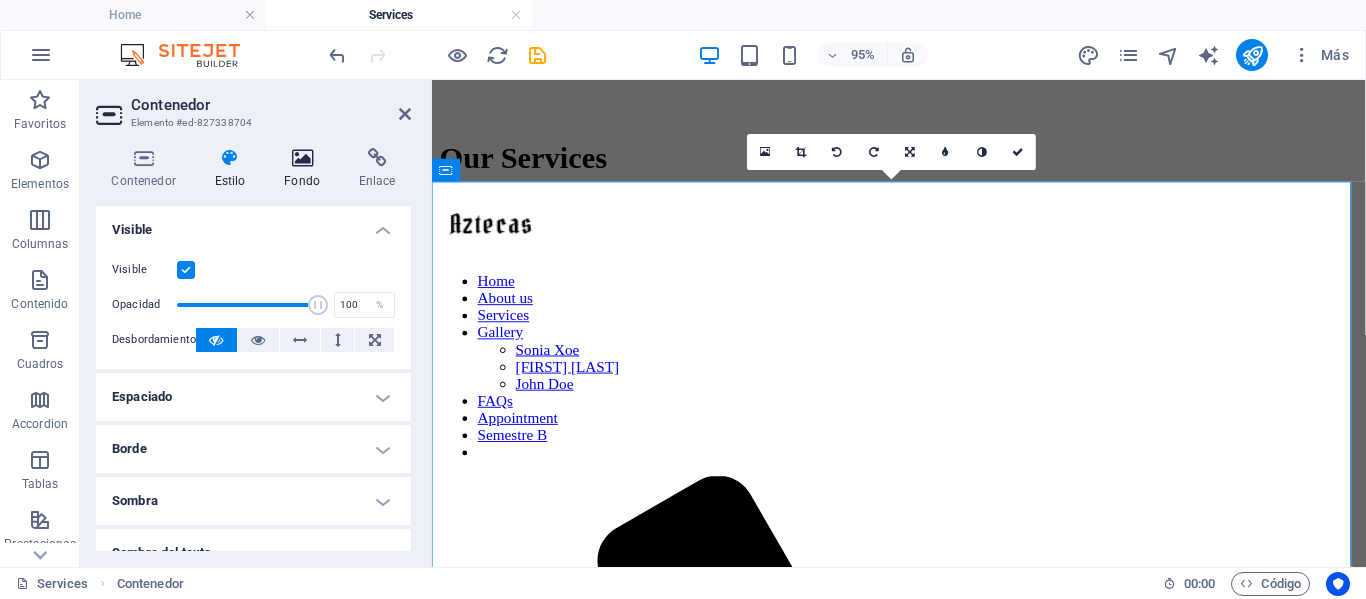 click on "Fondo" at bounding box center [306, 169] 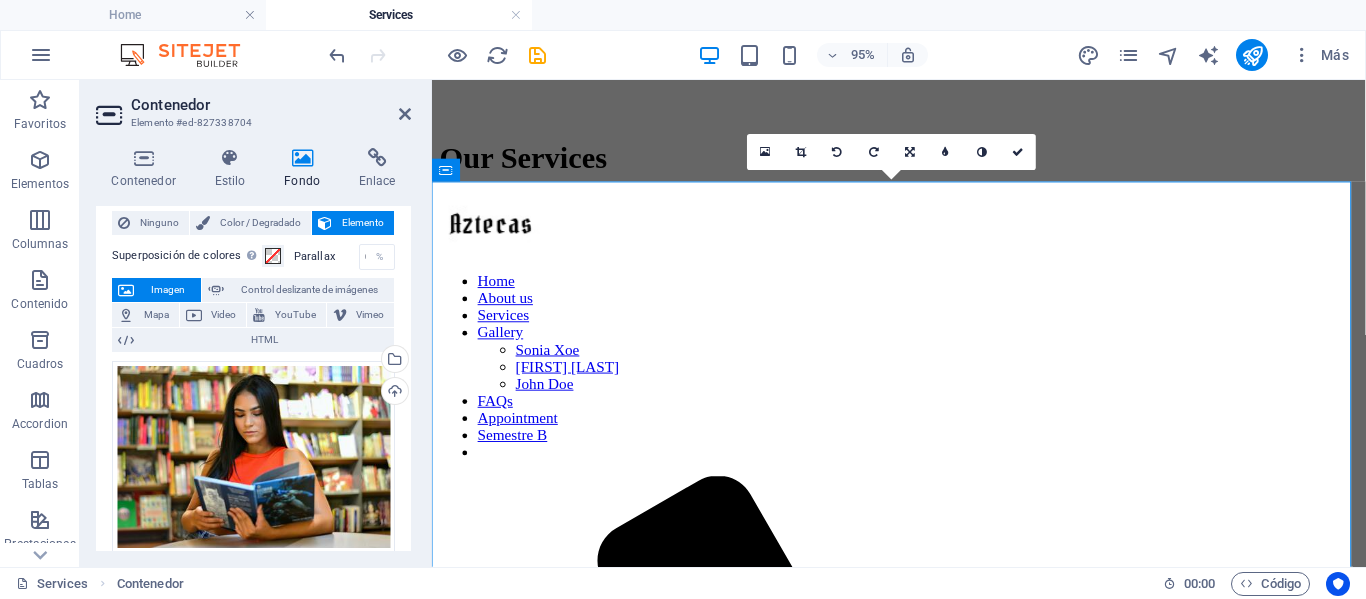 scroll, scrollTop: 0, scrollLeft: 0, axis: both 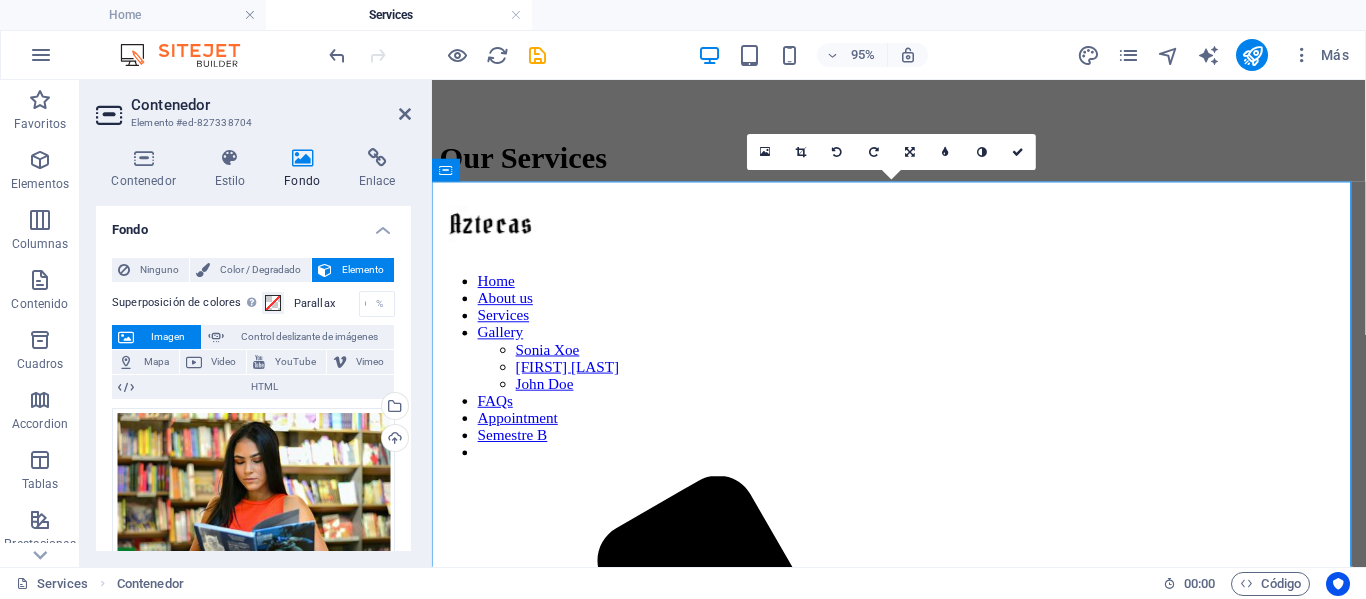 click on "Parallax" at bounding box center [326, 303] 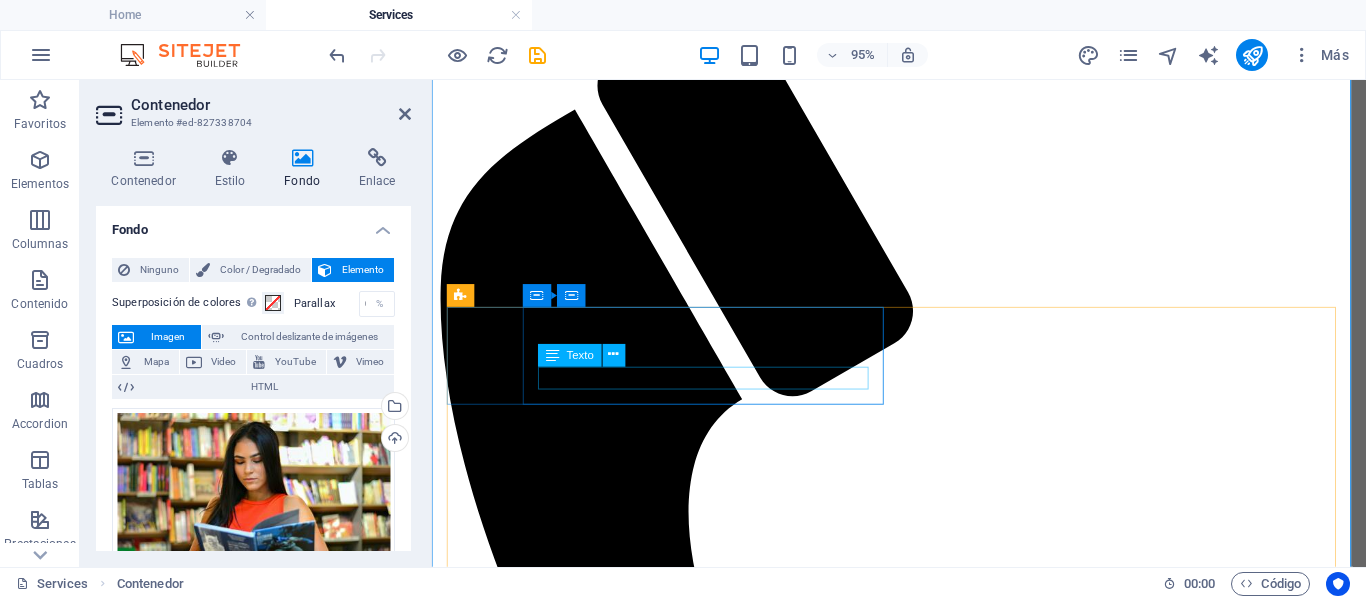 scroll, scrollTop: 1100, scrollLeft: 0, axis: vertical 